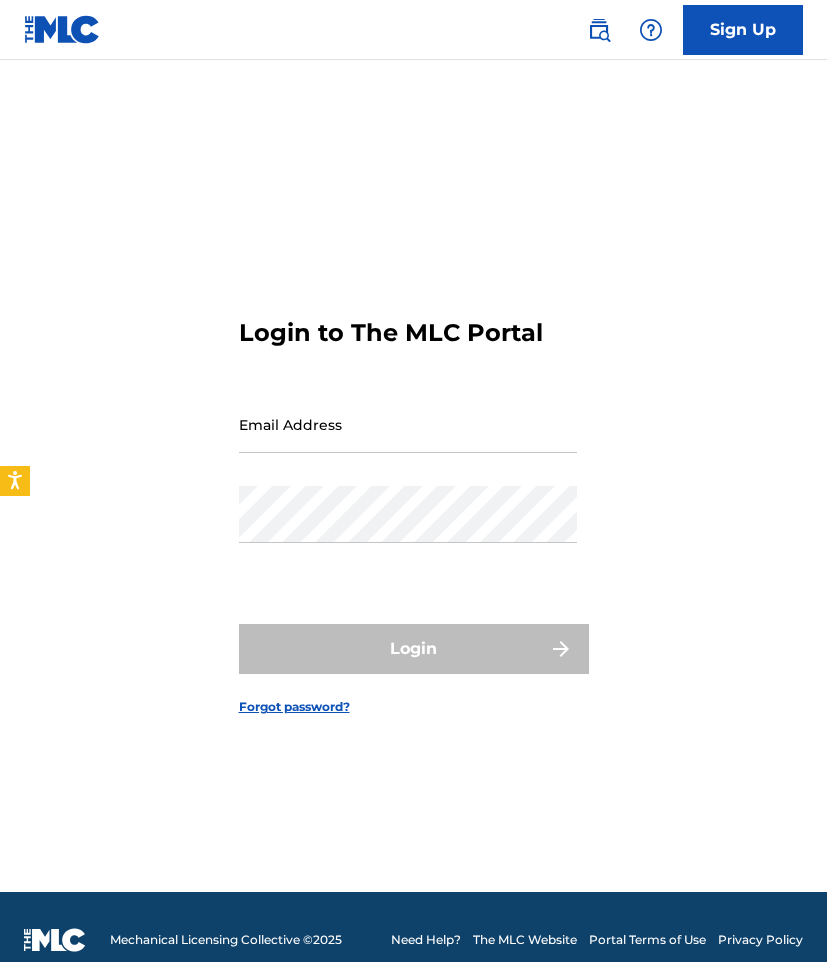 scroll, scrollTop: 0, scrollLeft: 0, axis: both 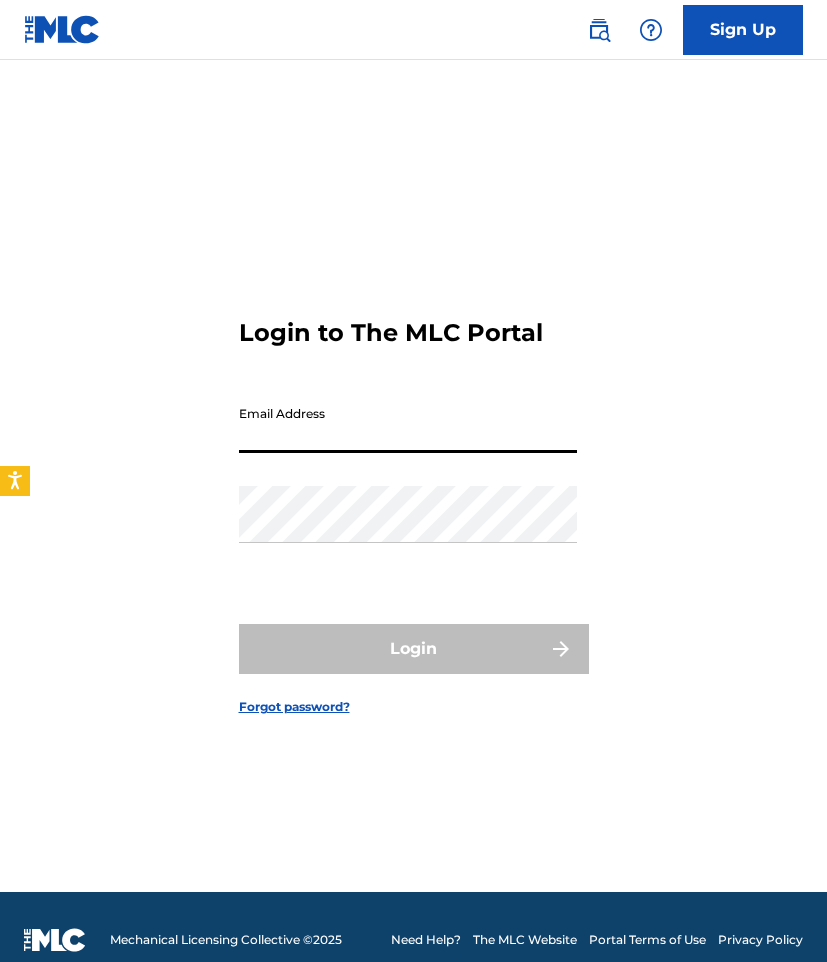 click on "Email Address" at bounding box center (408, 424) 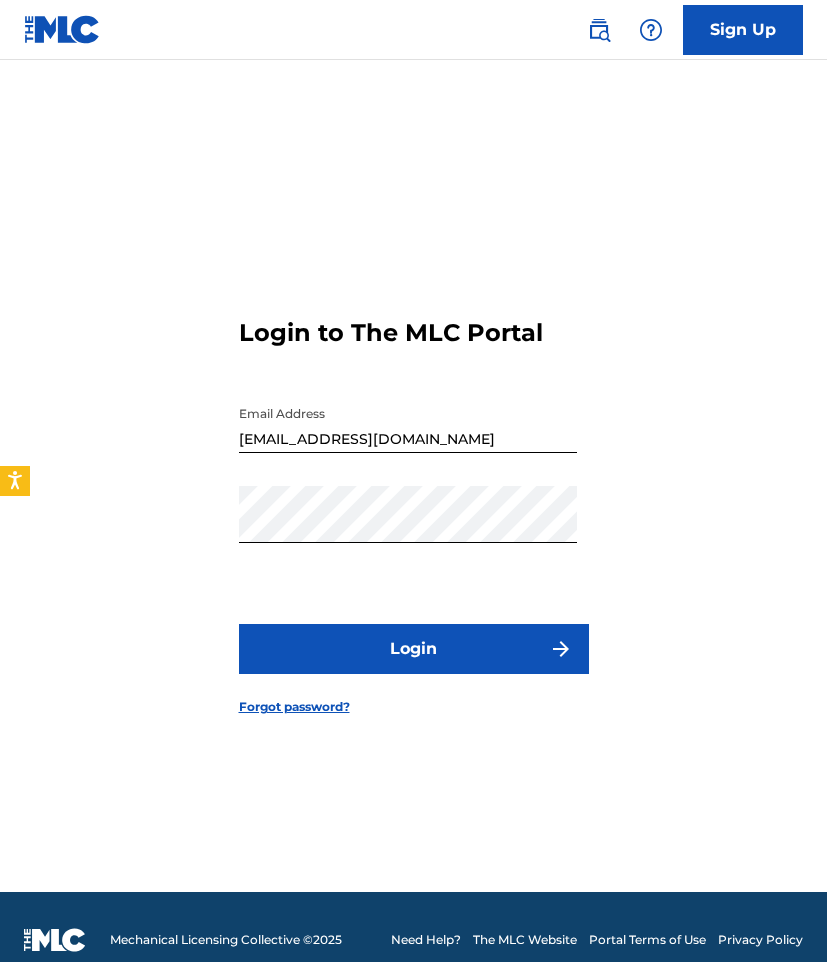 click on "Login" at bounding box center [414, 649] 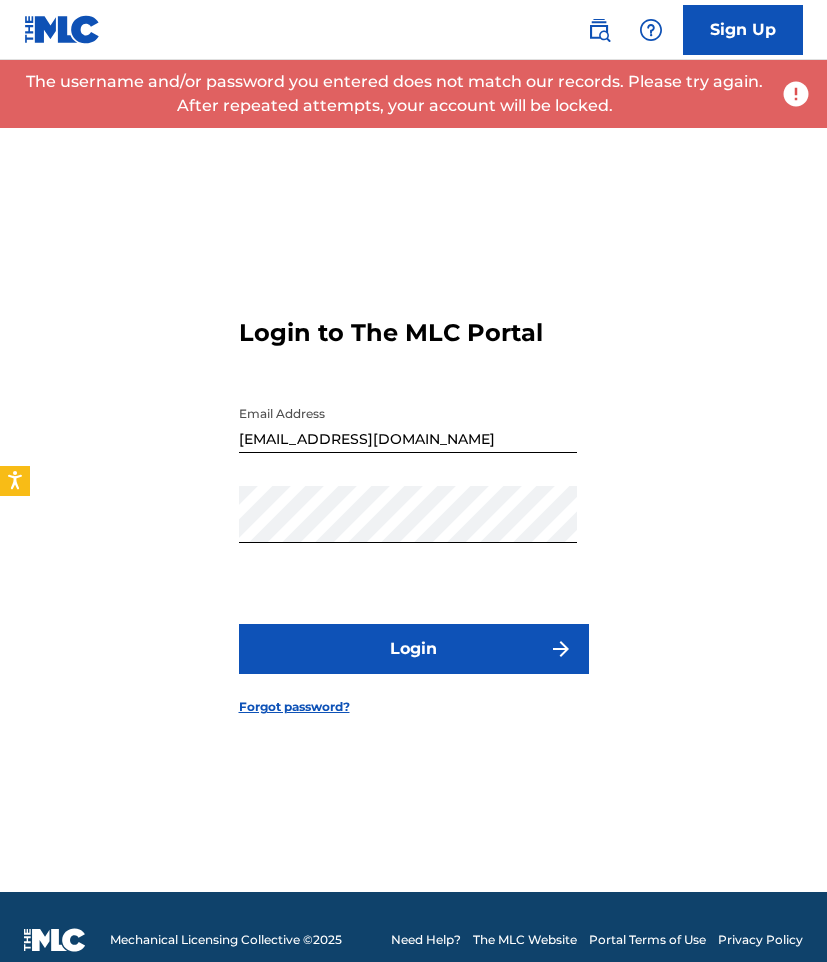click on "[EMAIL_ADDRESS][DOMAIN_NAME]" at bounding box center [408, 424] 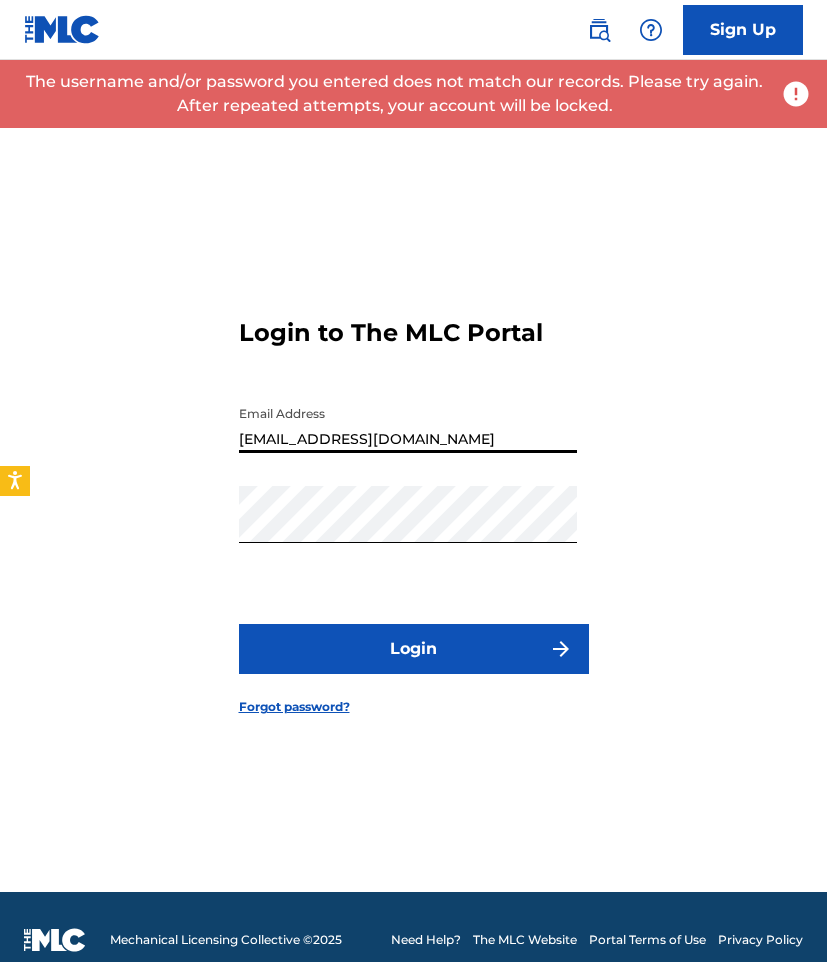 click on "[EMAIL_ADDRESS][DOMAIN_NAME]" at bounding box center (408, 424) 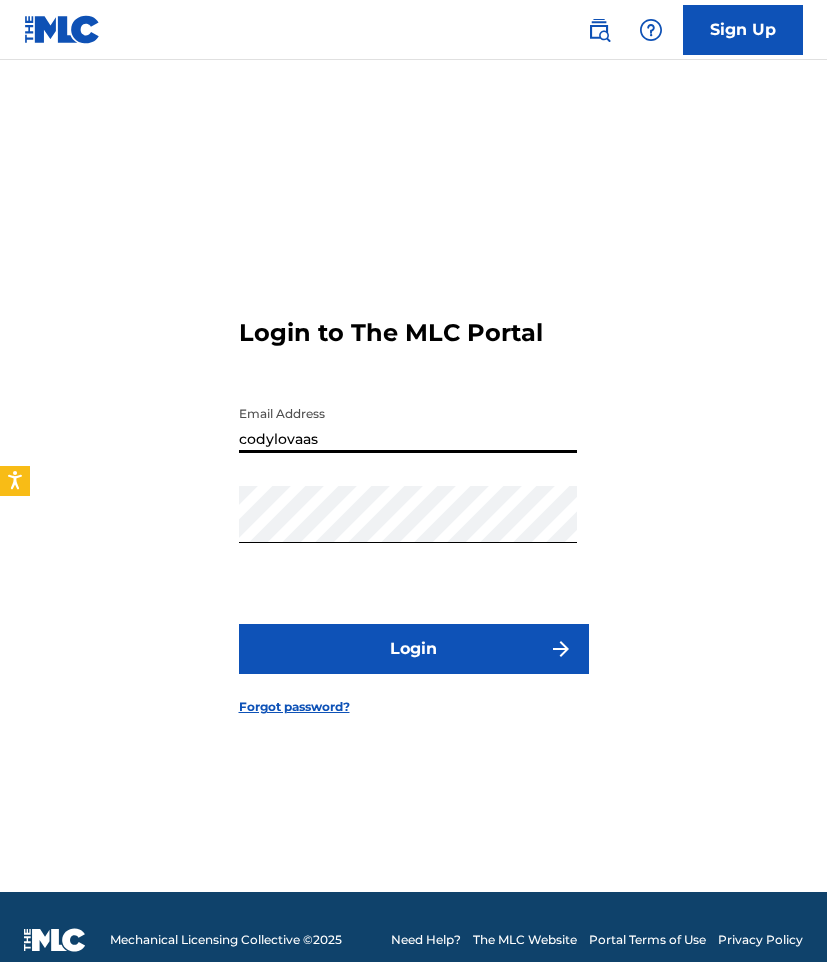 type on "[EMAIL_ADDRESS][DOMAIN_NAME]" 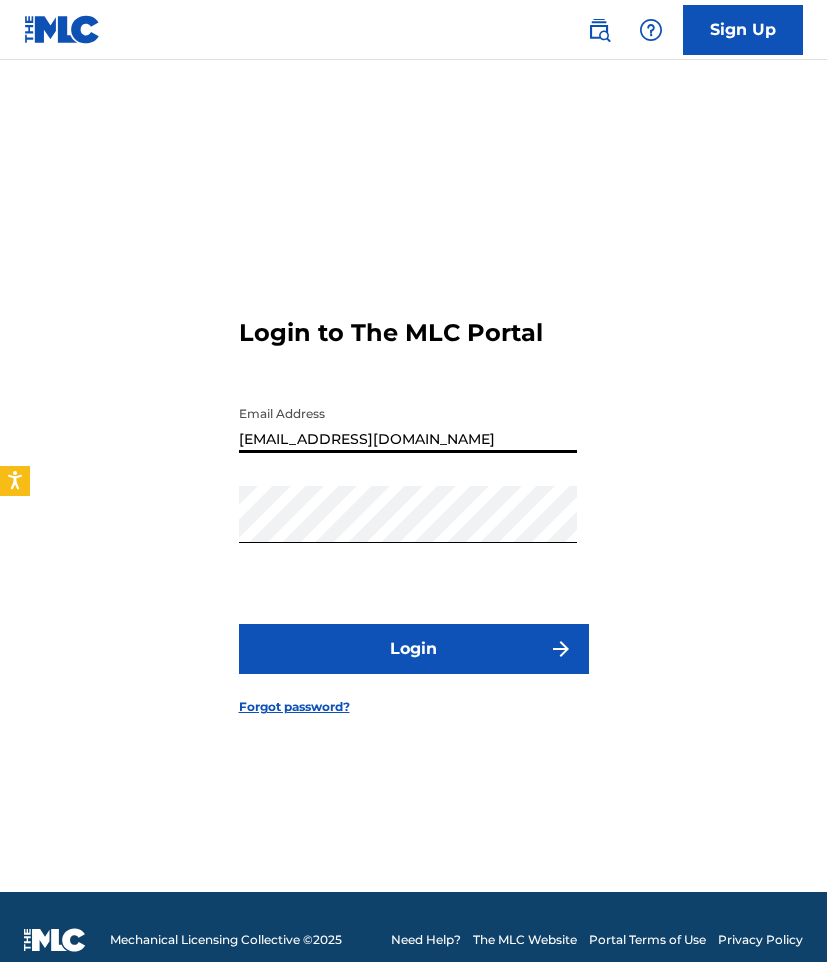 click on "Password" at bounding box center (408, 531) 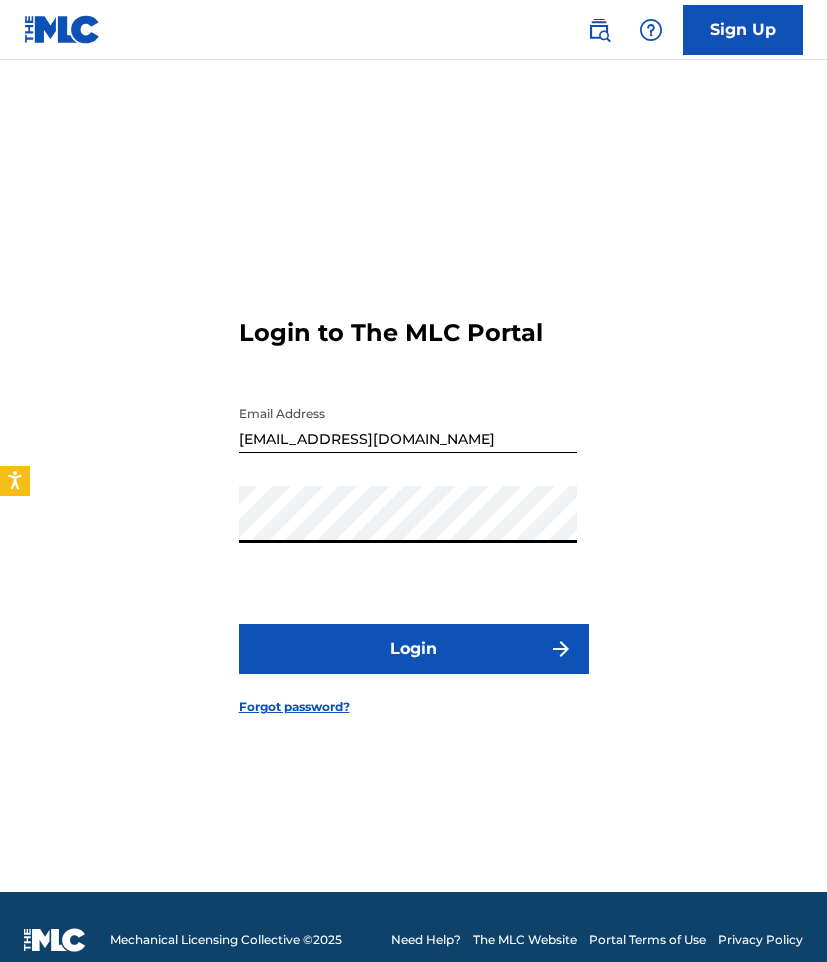 click on "Login" at bounding box center (414, 649) 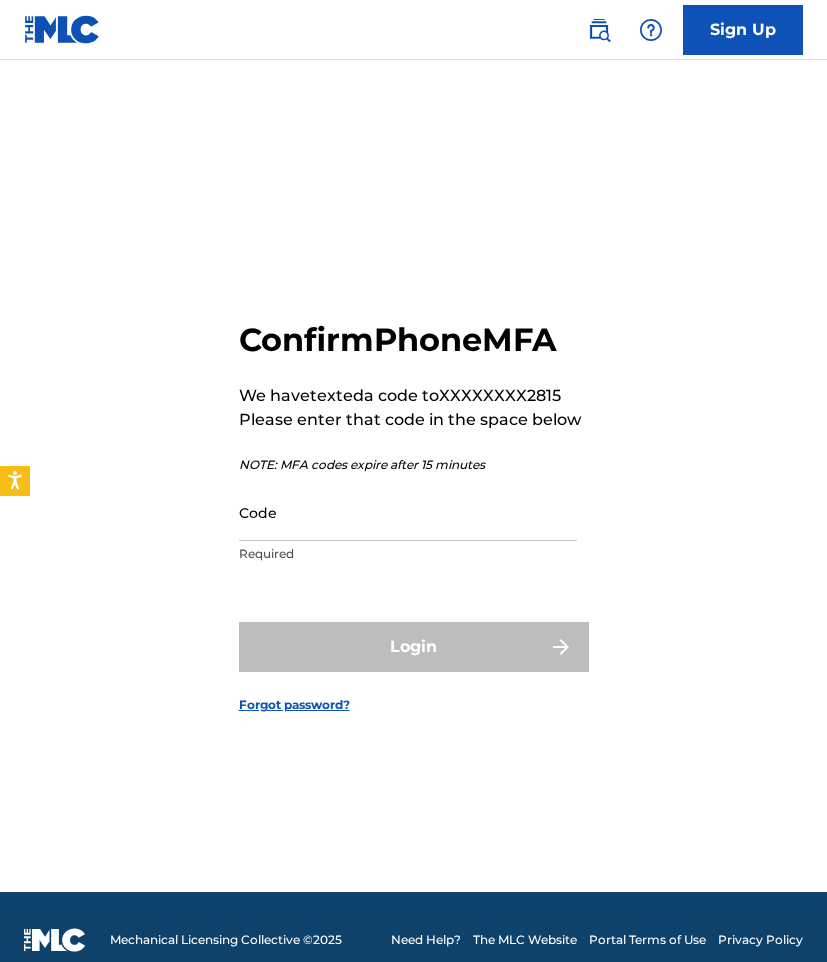 click on "Code" at bounding box center [408, 512] 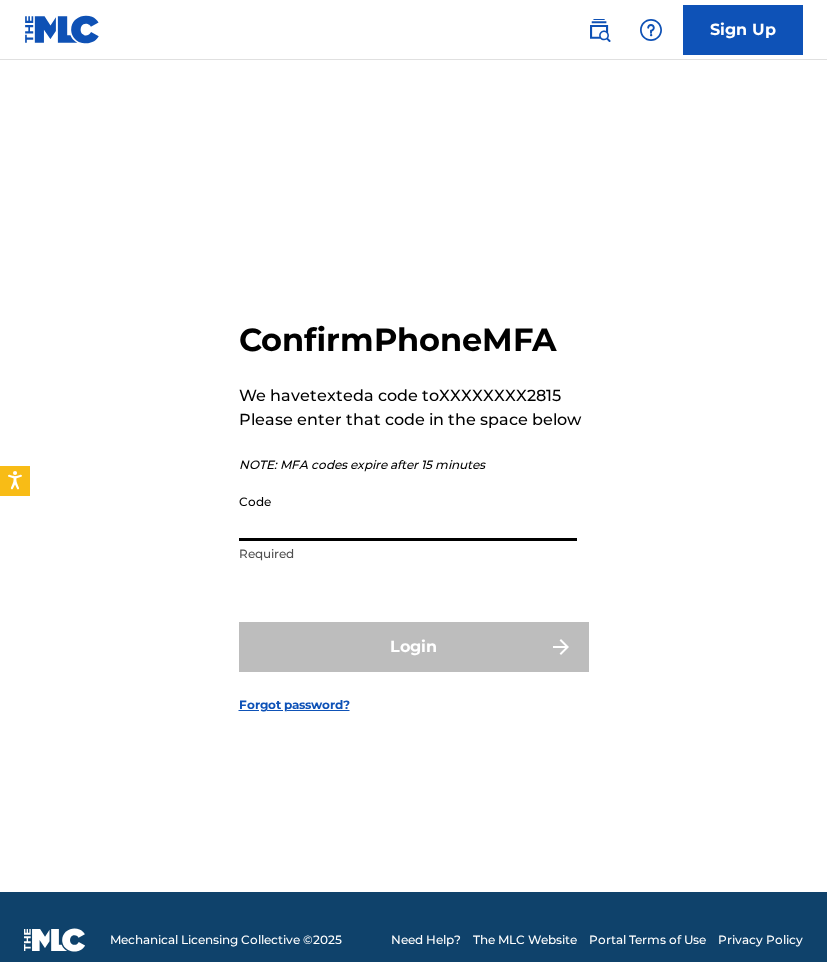 click on "Code" at bounding box center (408, 512) 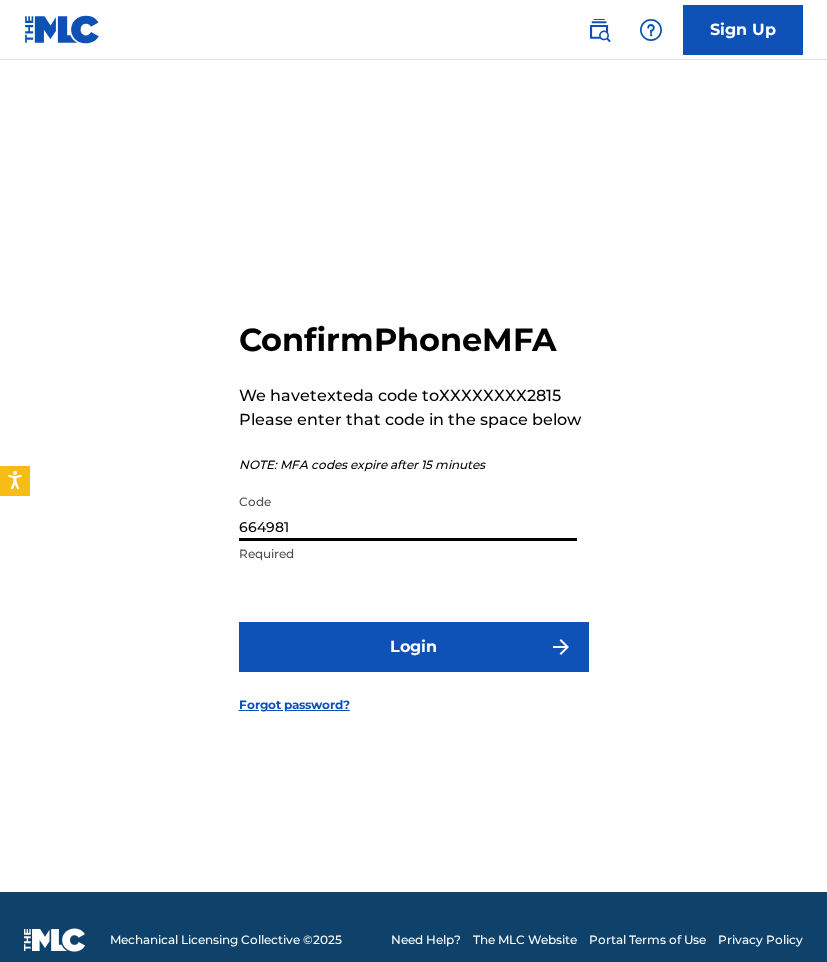 type on "664981" 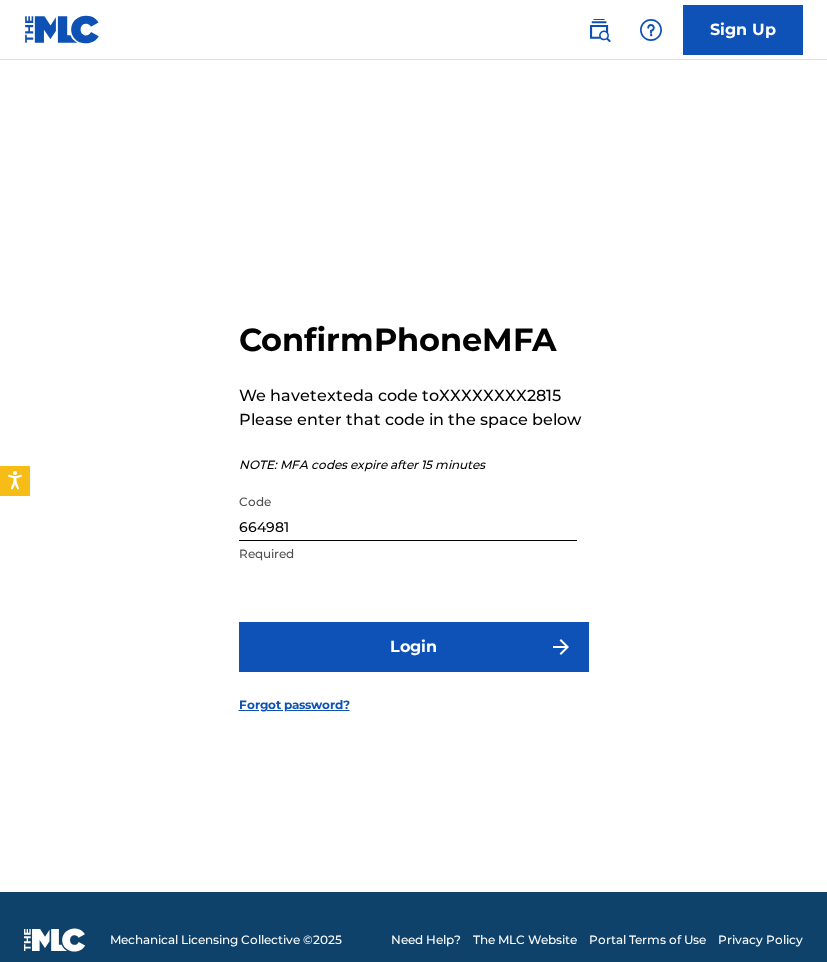 click on "Login" at bounding box center [414, 647] 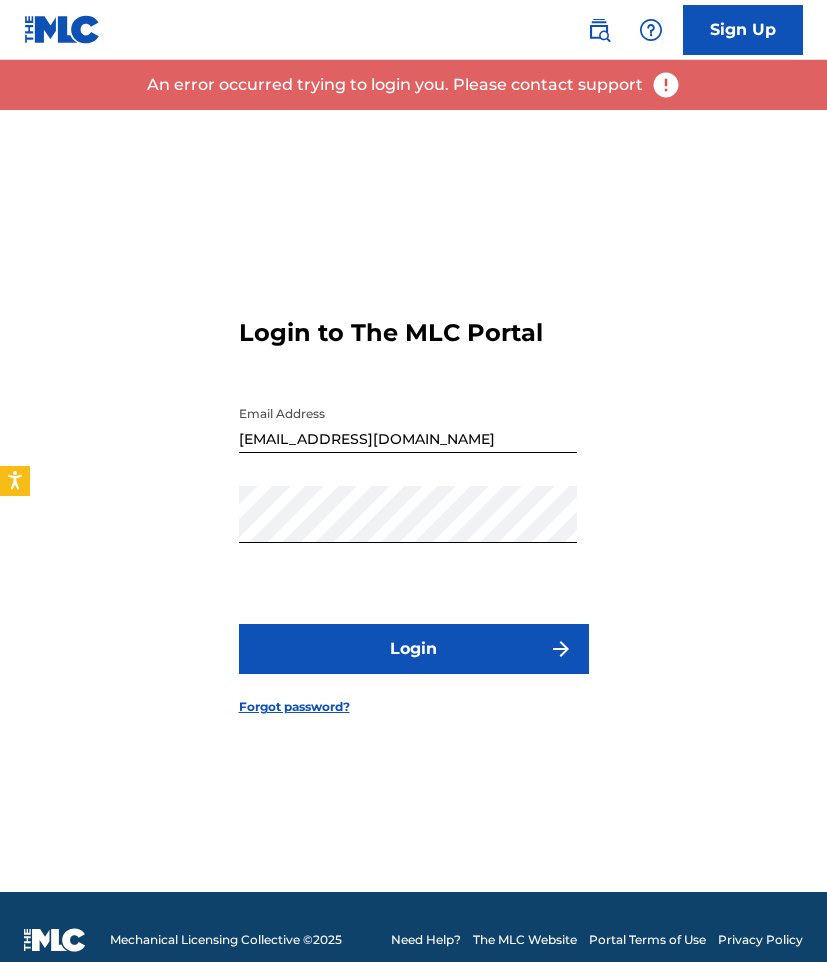click on "Login" at bounding box center [414, 649] 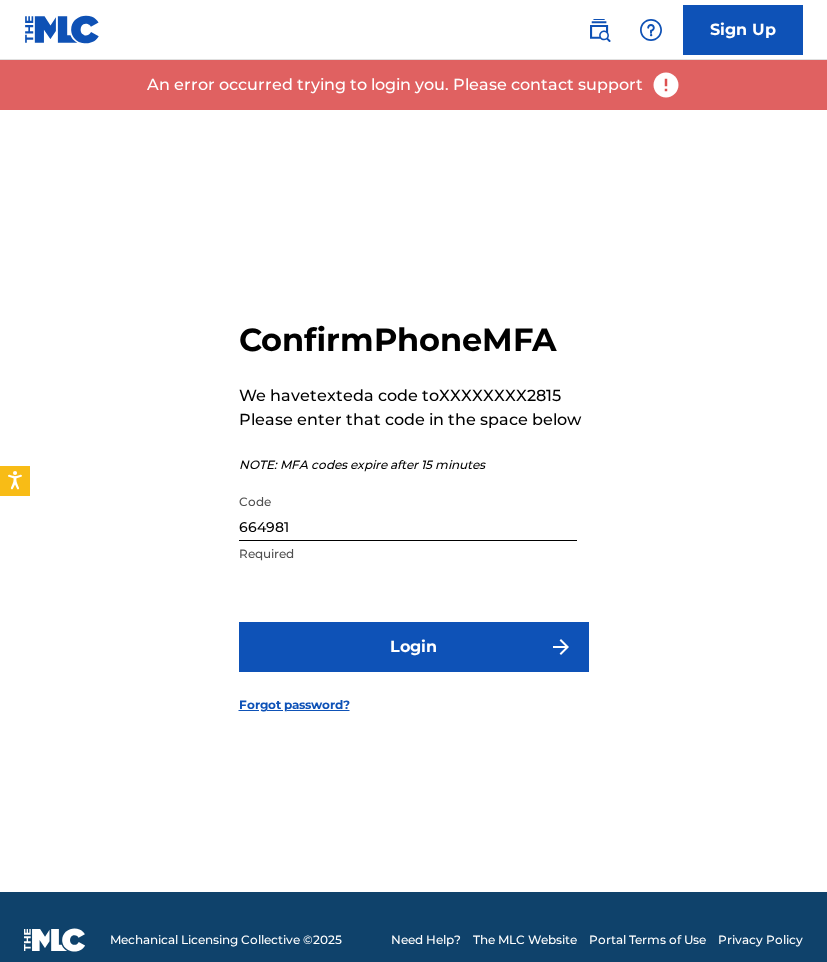 click on "664981" at bounding box center (408, 512) 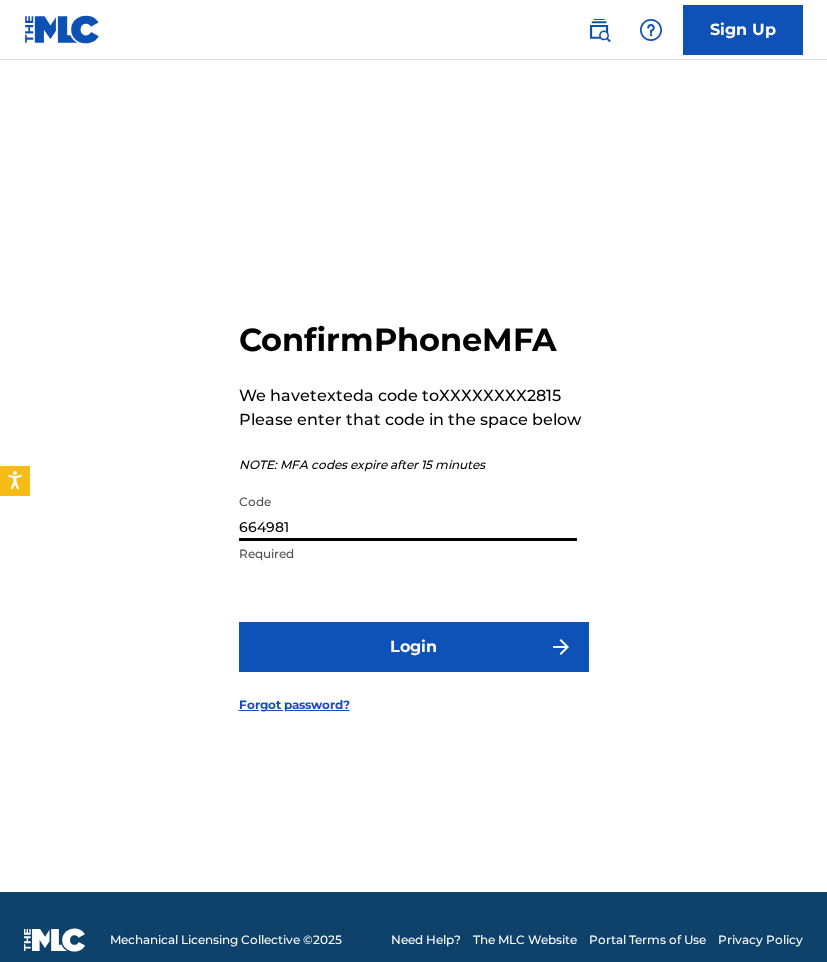 click on "664981" at bounding box center [408, 512] 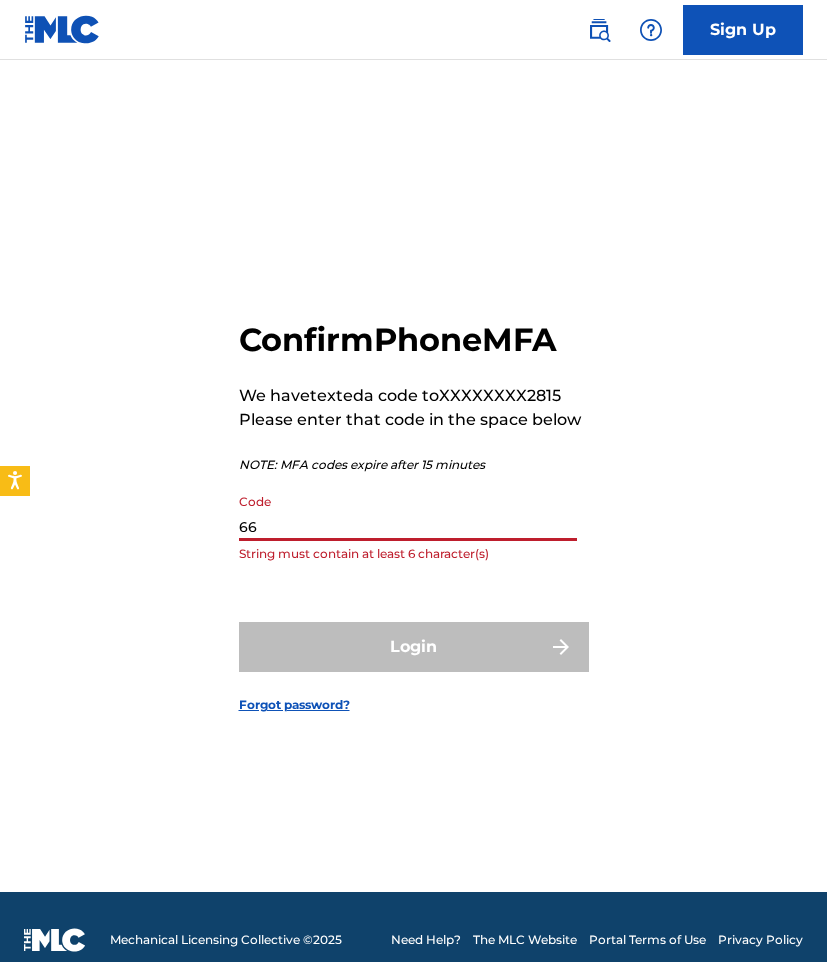 type on "6" 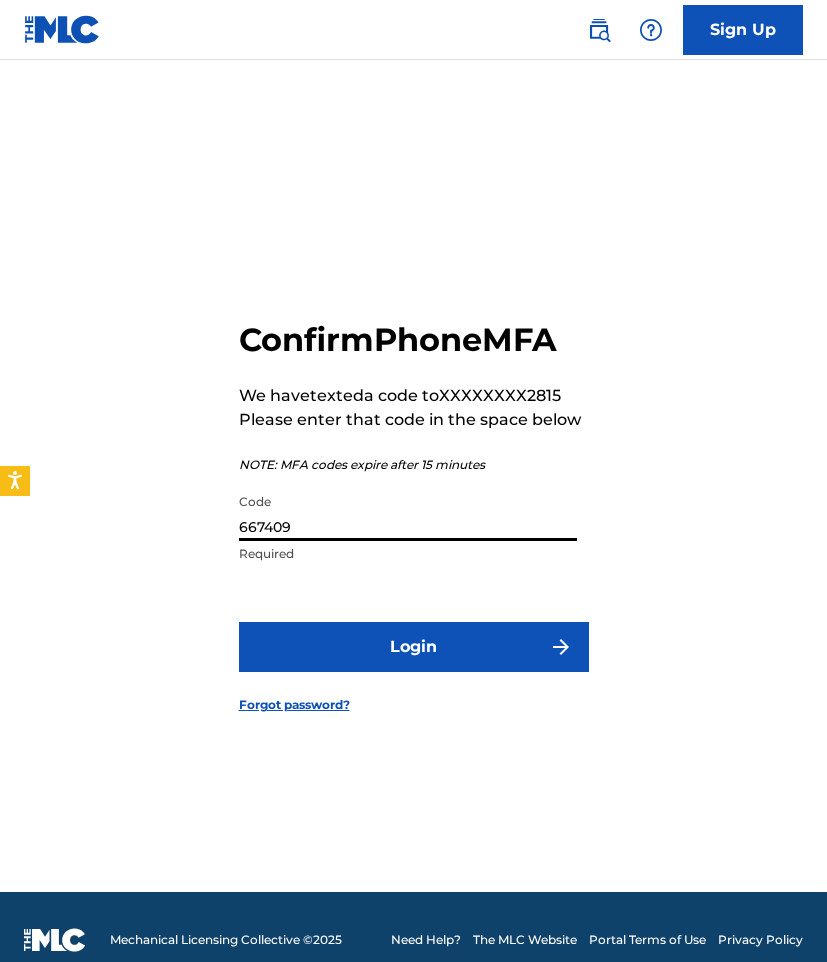 type on "667409" 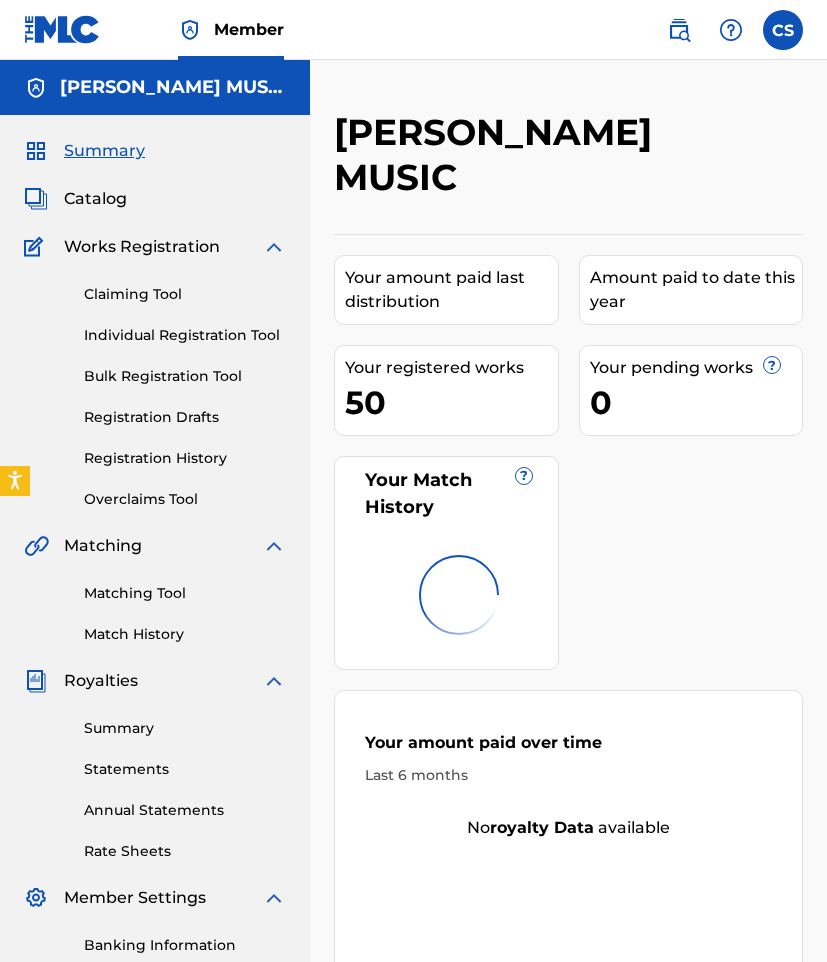 scroll, scrollTop: 0, scrollLeft: 0, axis: both 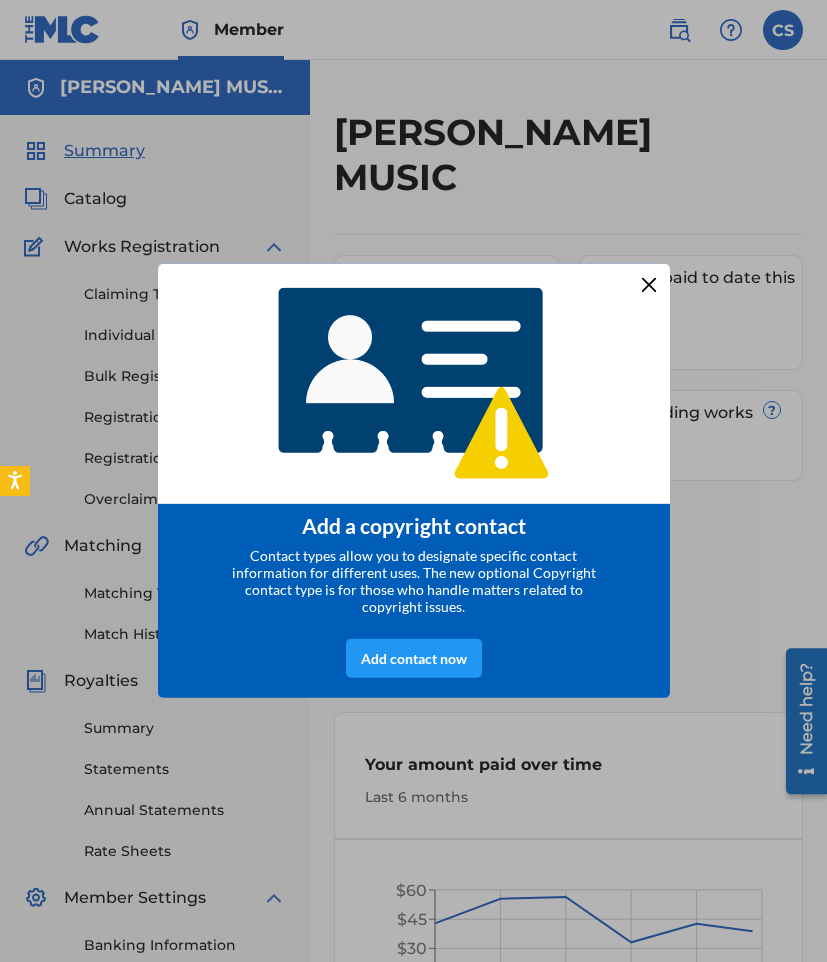 click at bounding box center (648, 285) 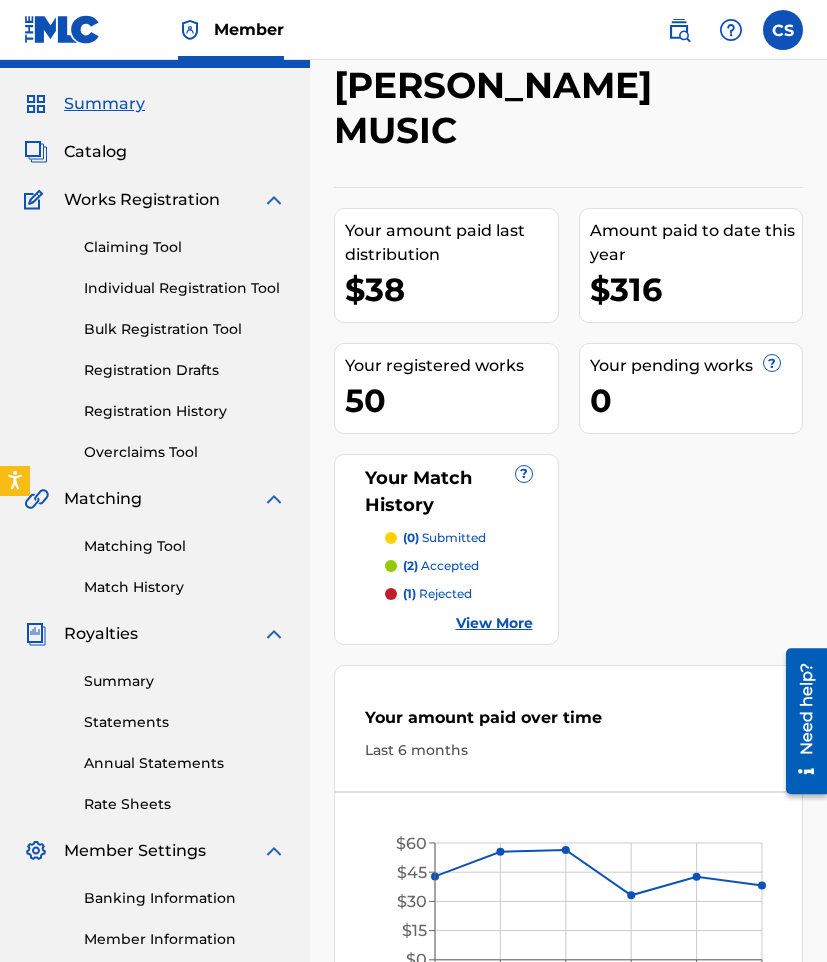 scroll, scrollTop: 114, scrollLeft: 0, axis: vertical 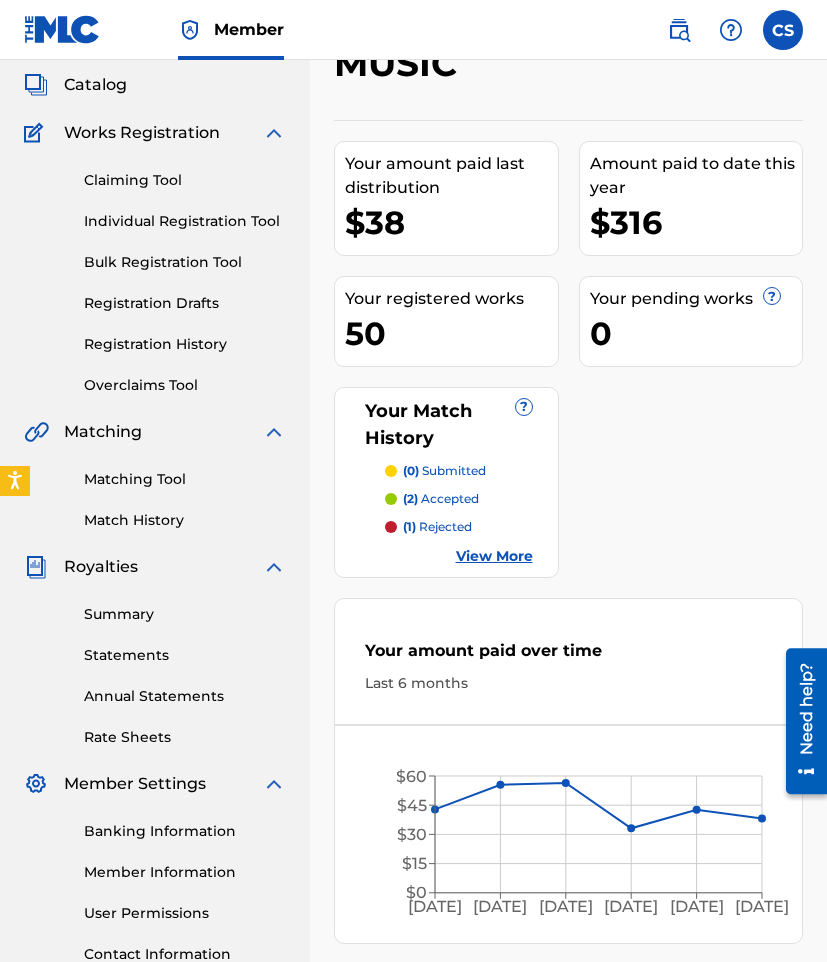 click on "Annual Statements" at bounding box center [185, 696] 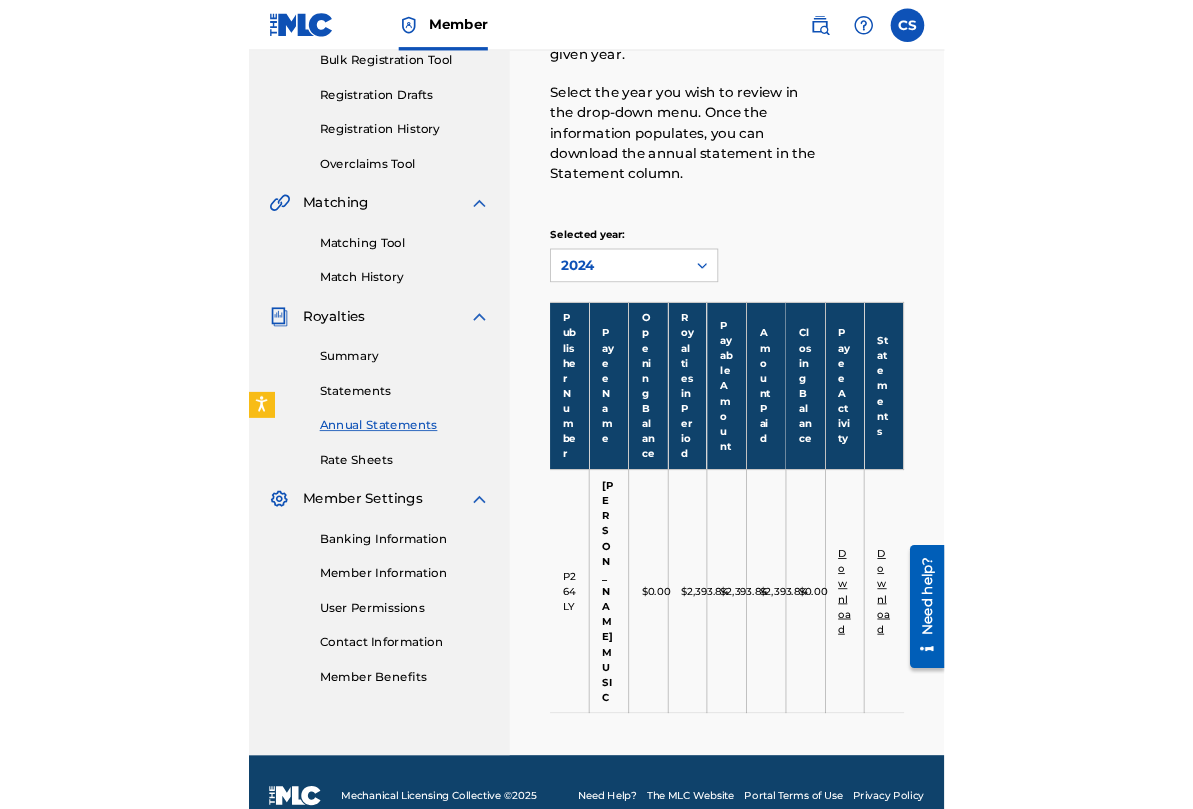 scroll, scrollTop: 336, scrollLeft: 0, axis: vertical 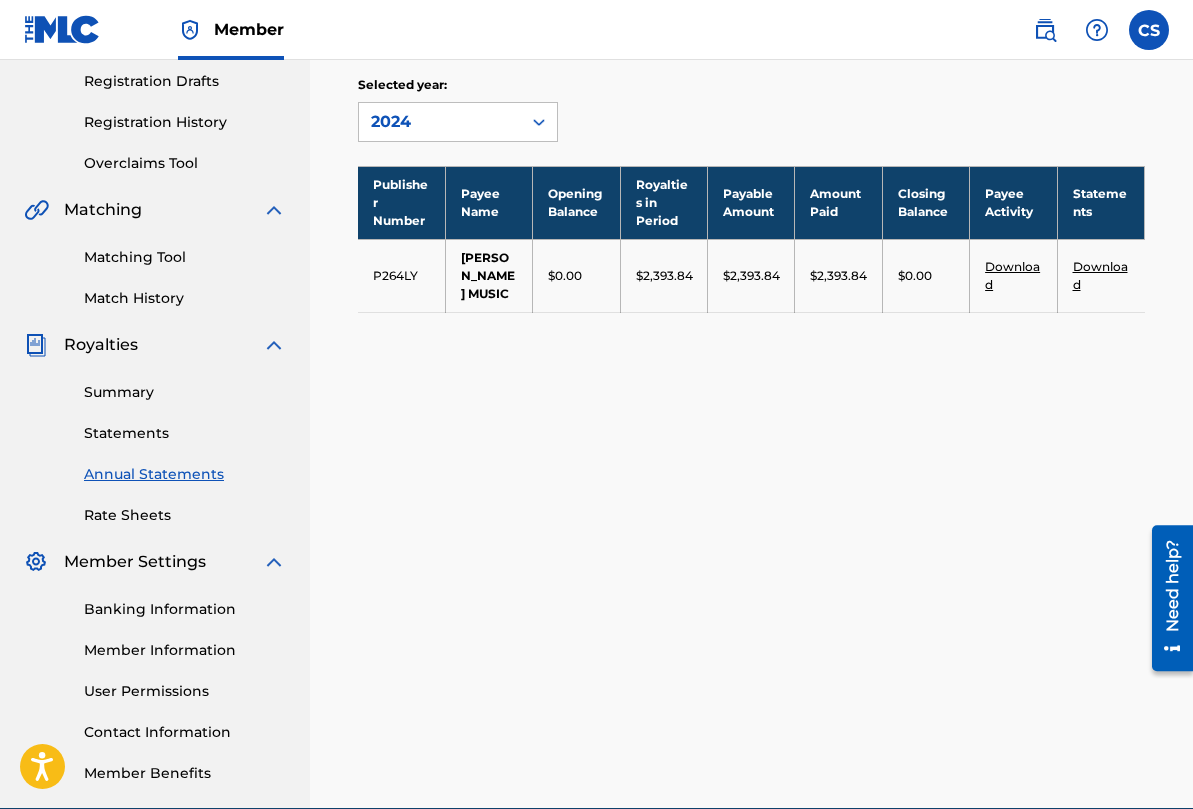 click on "Download" at bounding box center [1100, 275] 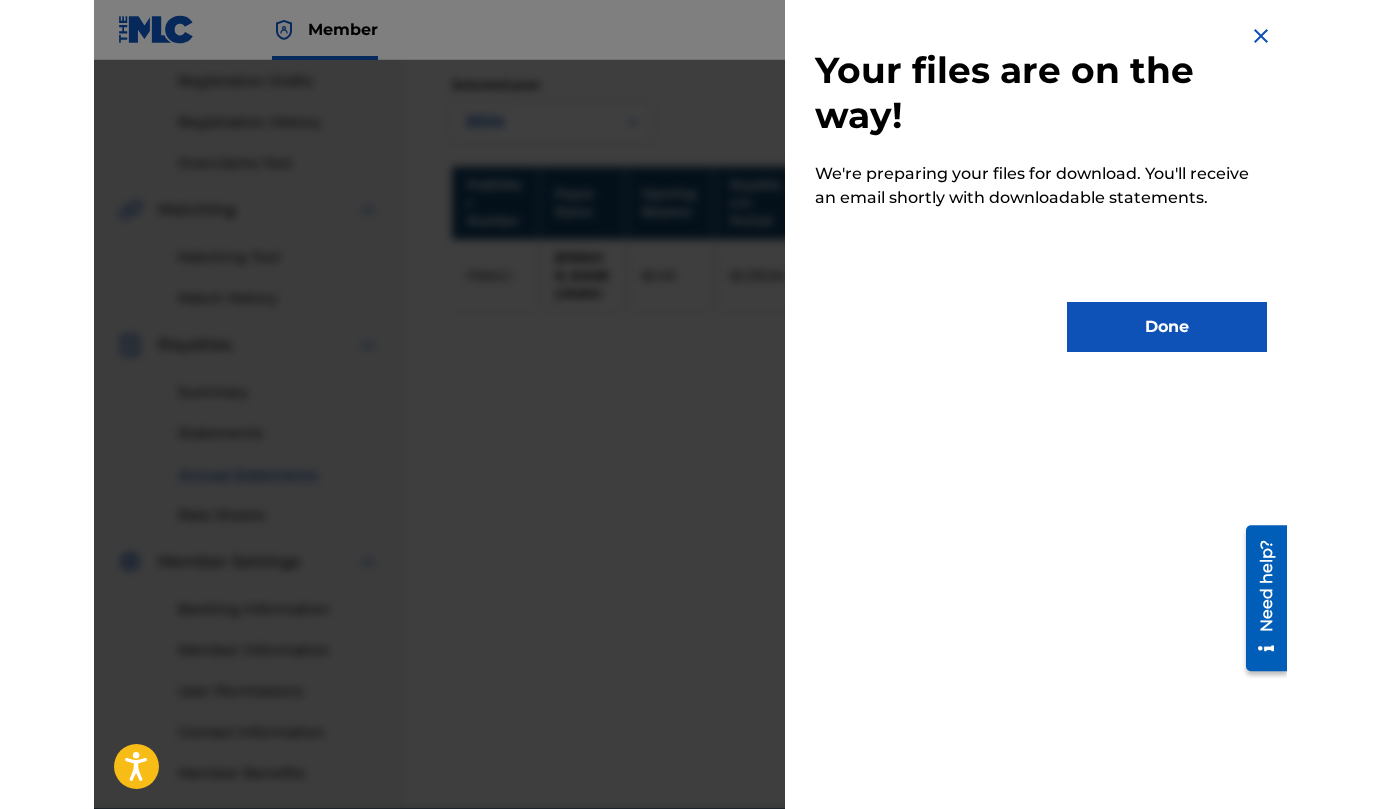 scroll, scrollTop: 0, scrollLeft: 0, axis: both 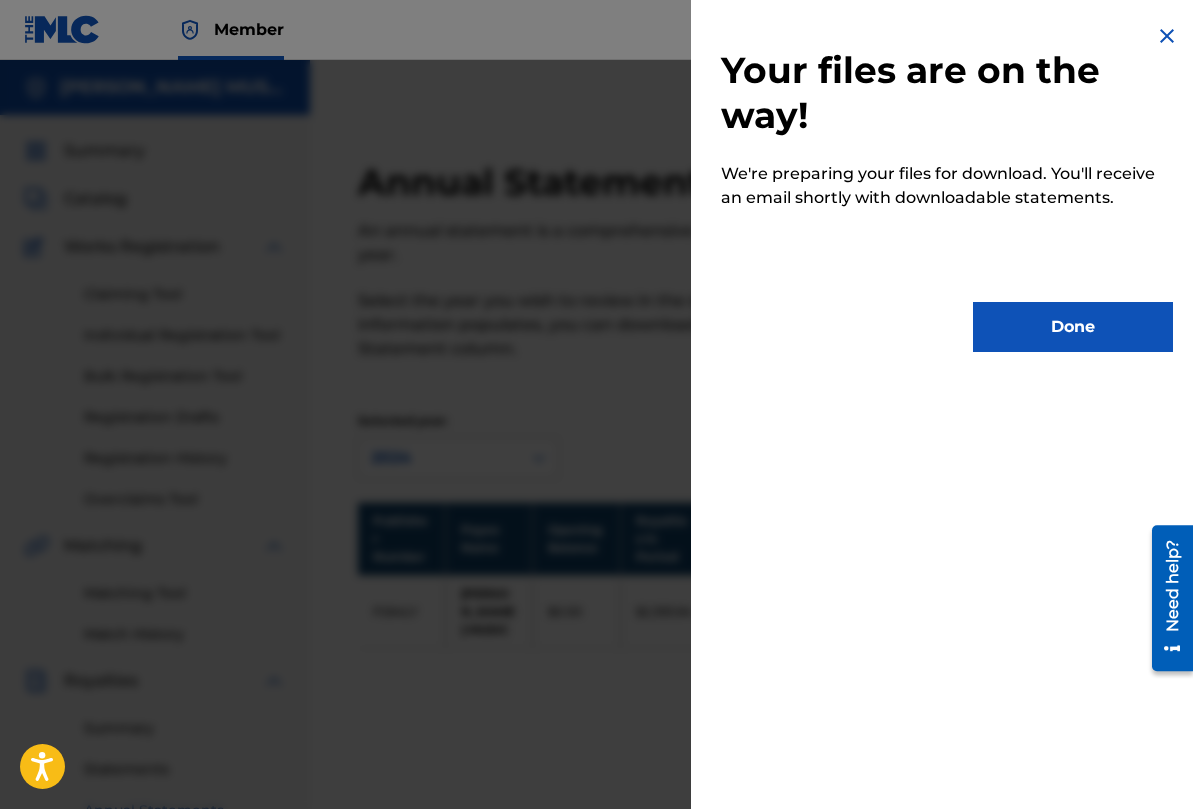 click on "Done" at bounding box center (1073, 327) 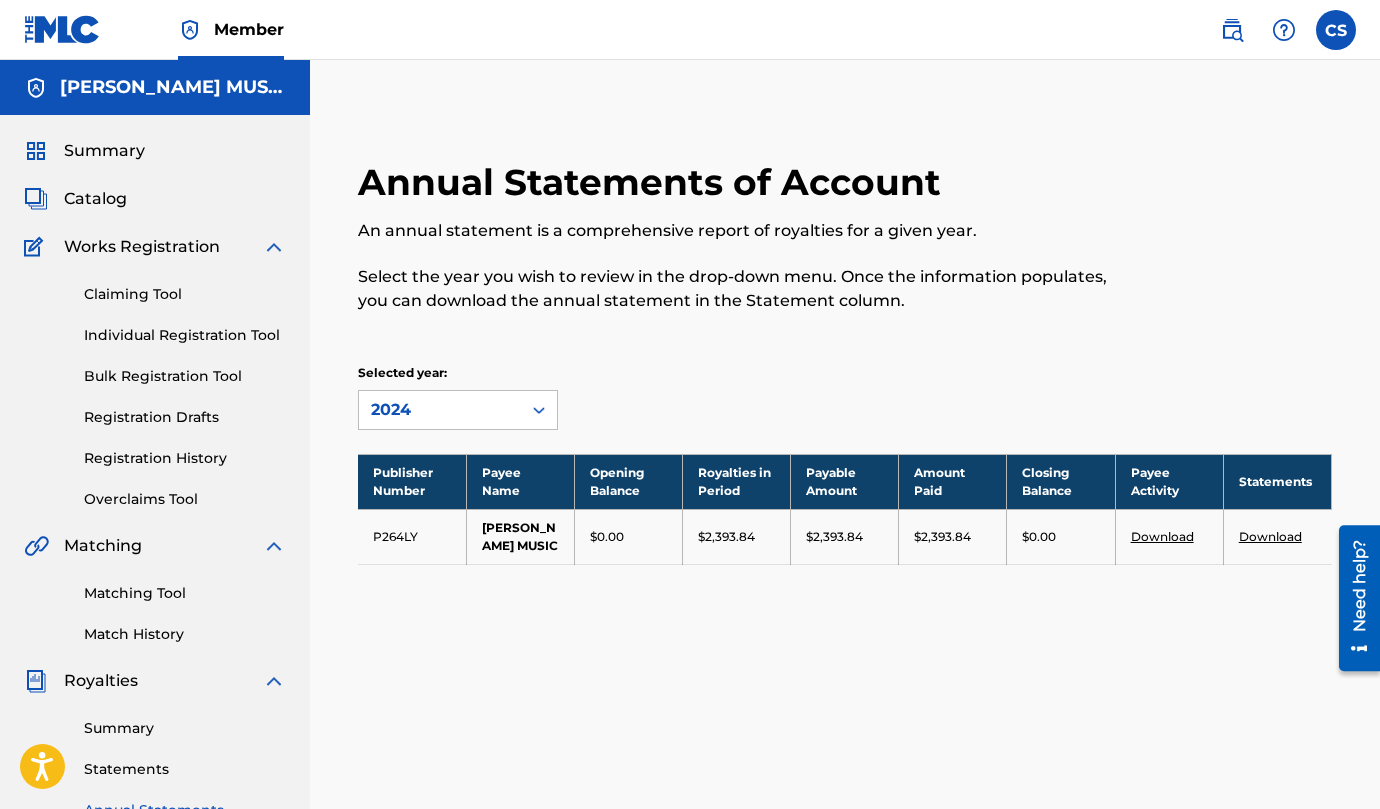 click on "Download" at bounding box center [1277, 536] 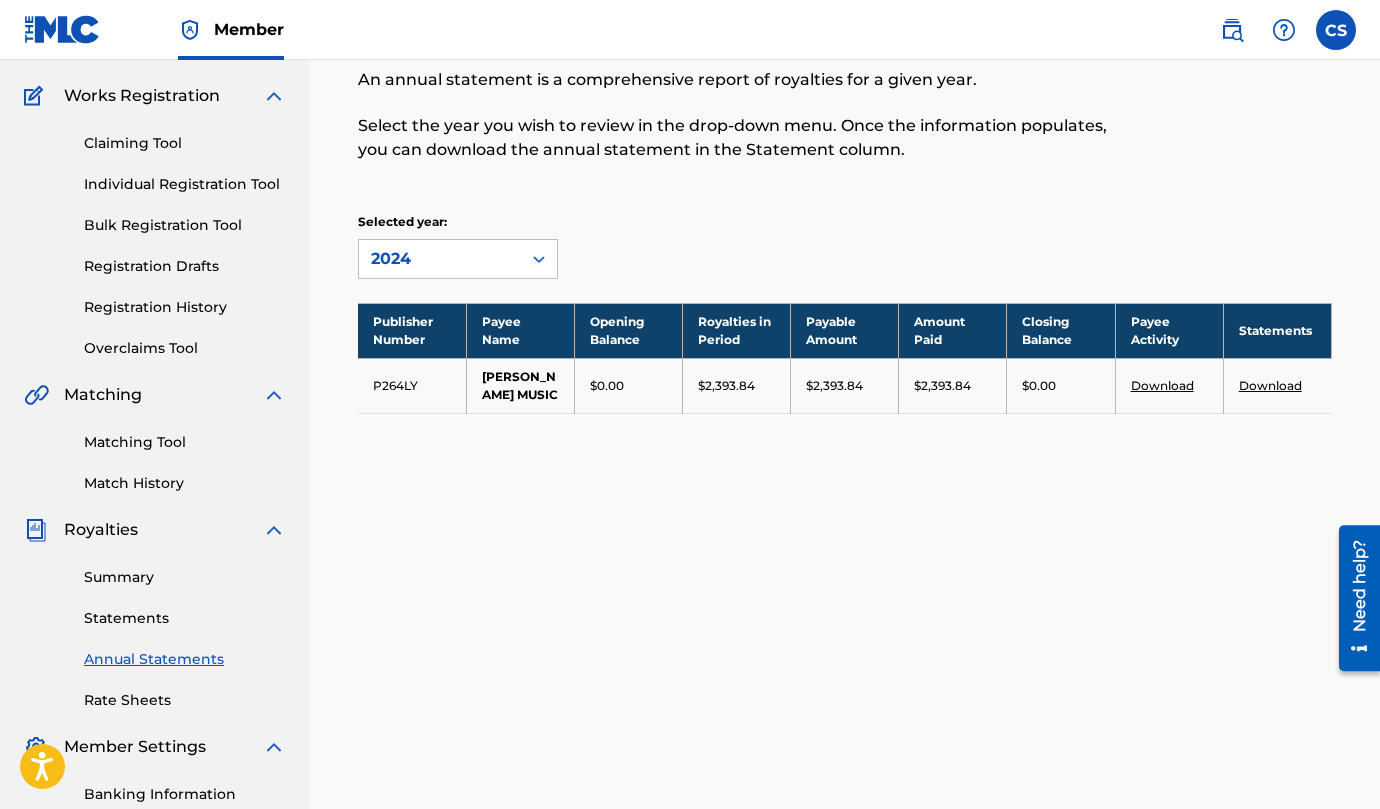 scroll, scrollTop: 149, scrollLeft: 0, axis: vertical 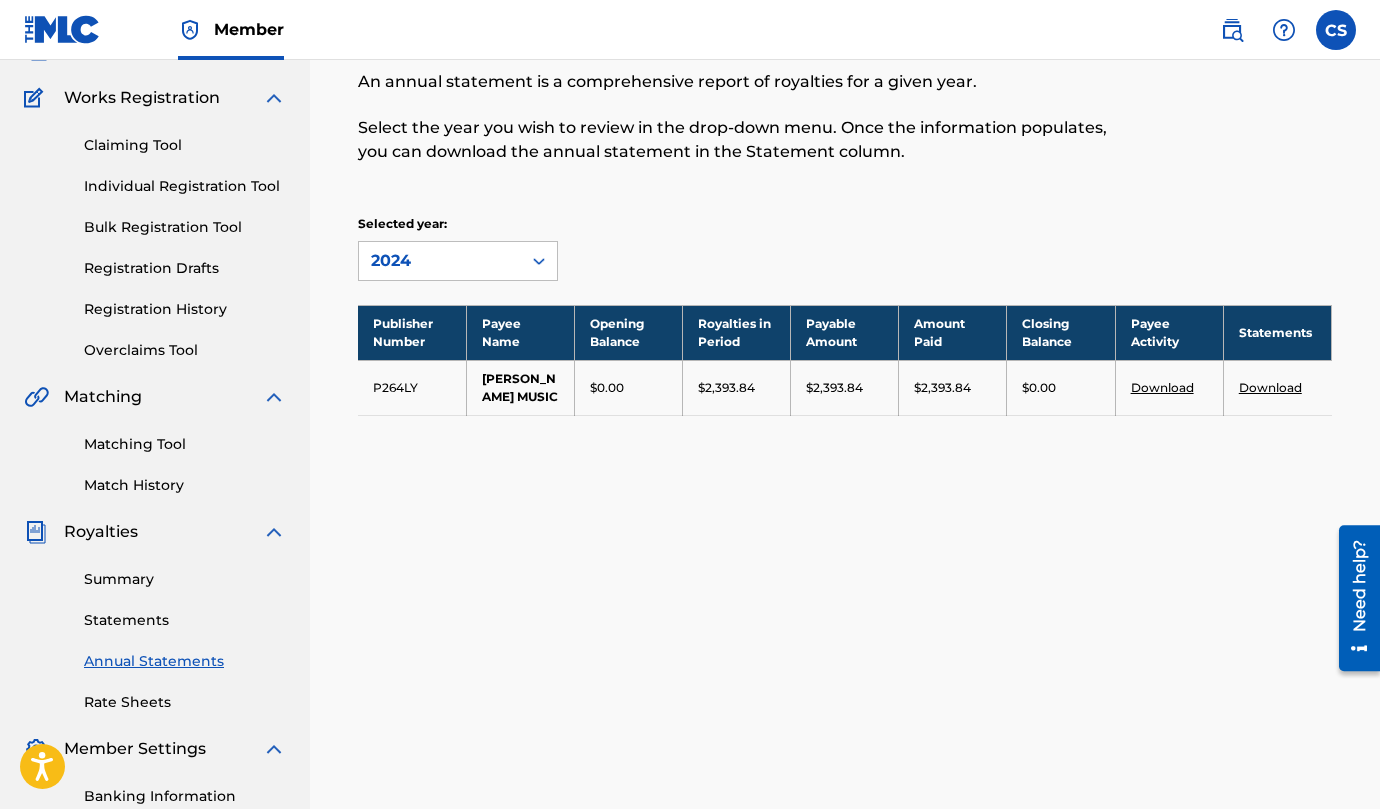 click on "Statements" at bounding box center [185, 620] 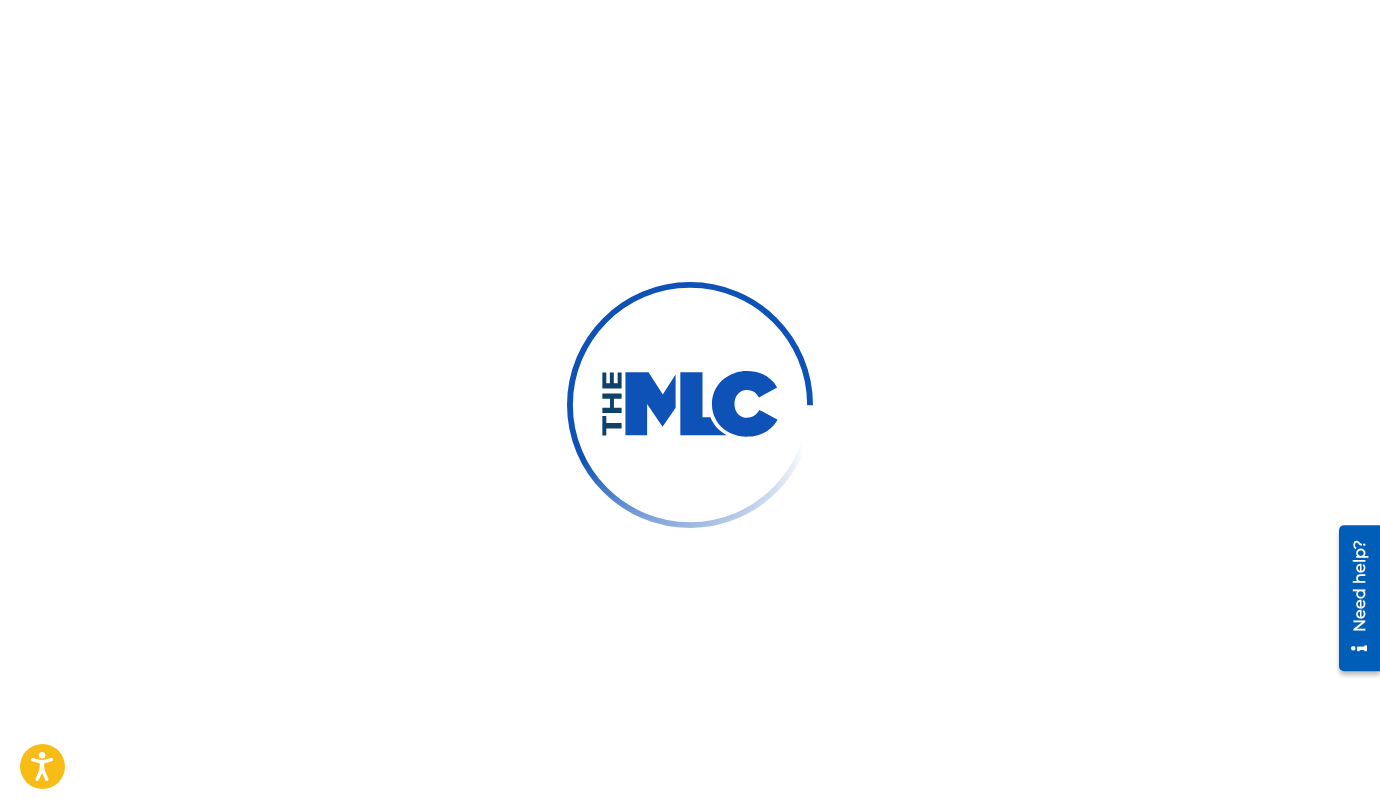 scroll, scrollTop: 0, scrollLeft: 0, axis: both 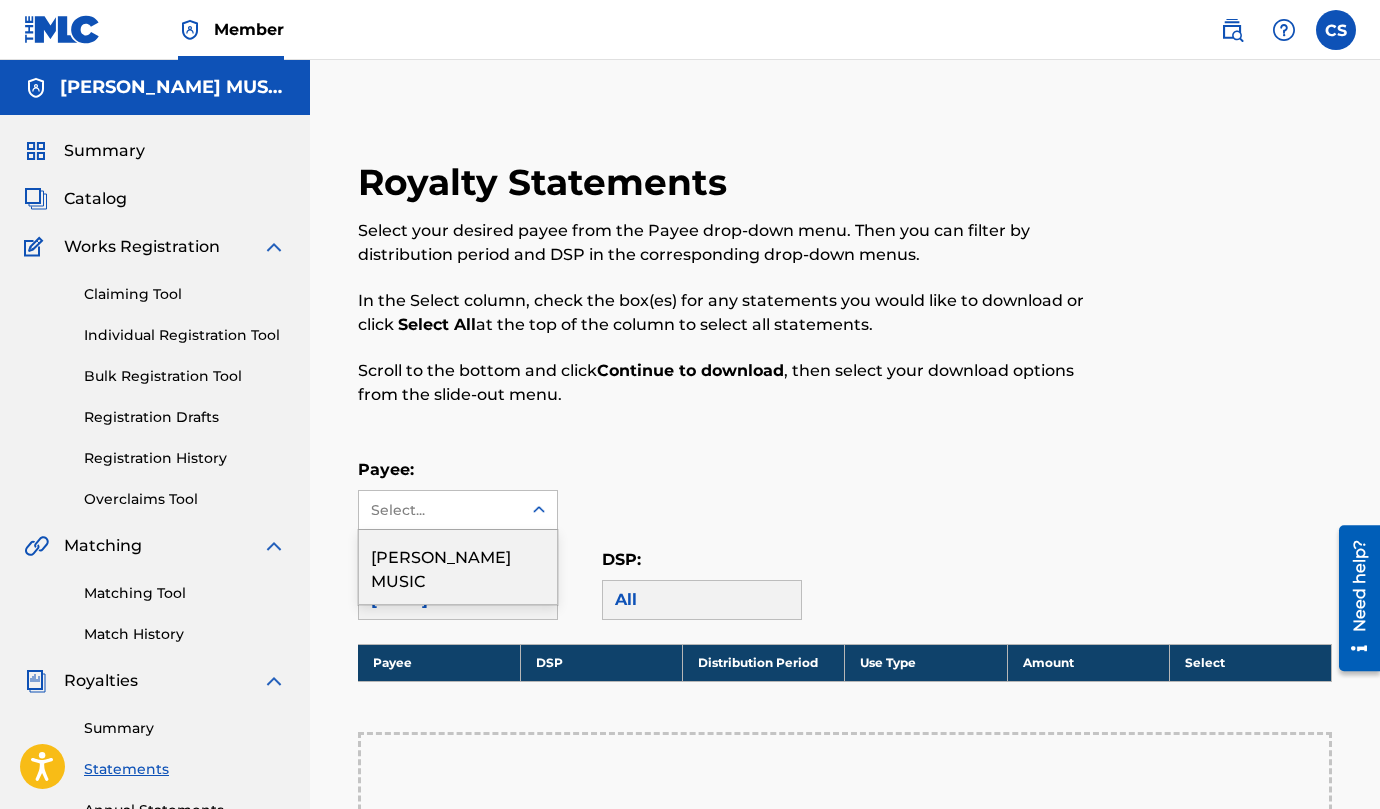 click on "Select..." at bounding box center (440, 510) 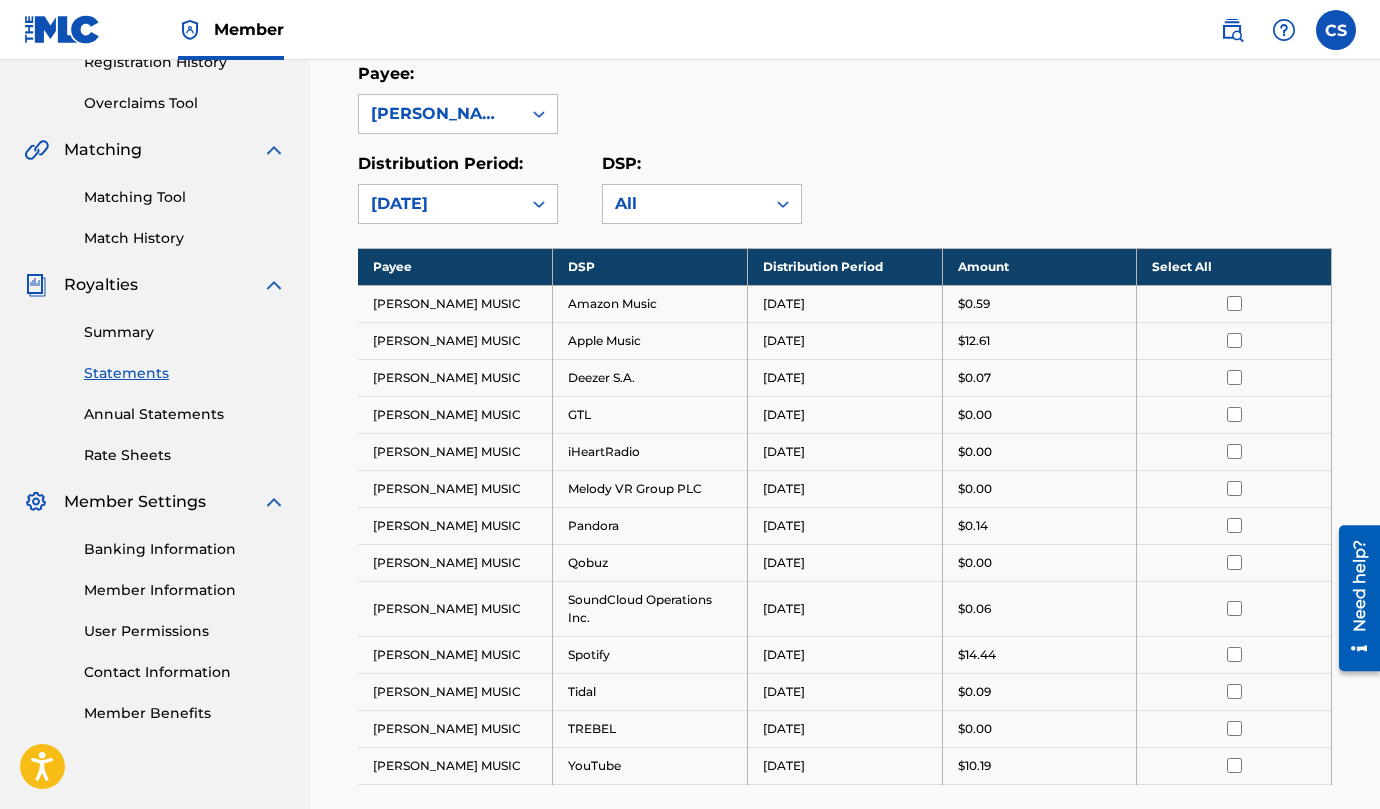 scroll, scrollTop: 398, scrollLeft: 0, axis: vertical 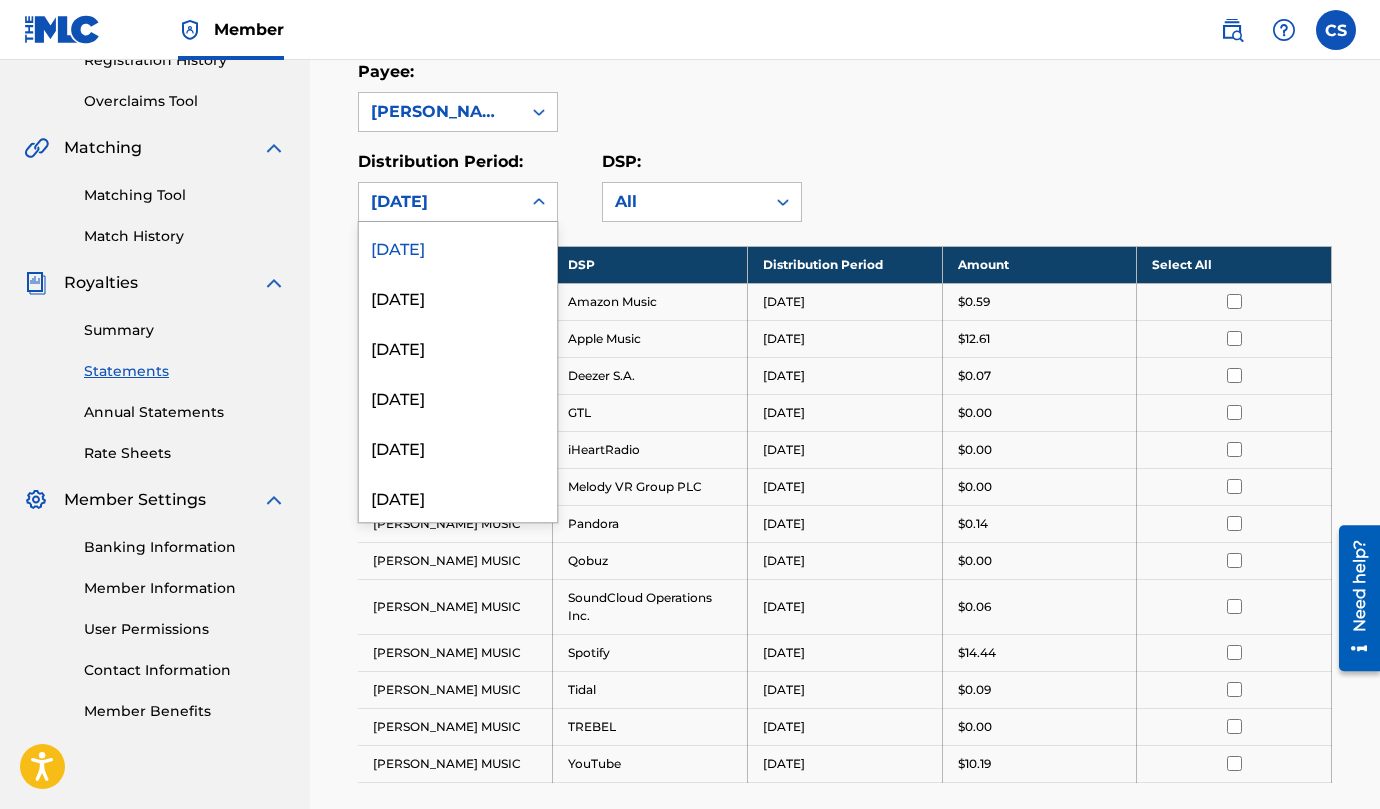 click on "[DATE]" at bounding box center [440, 202] 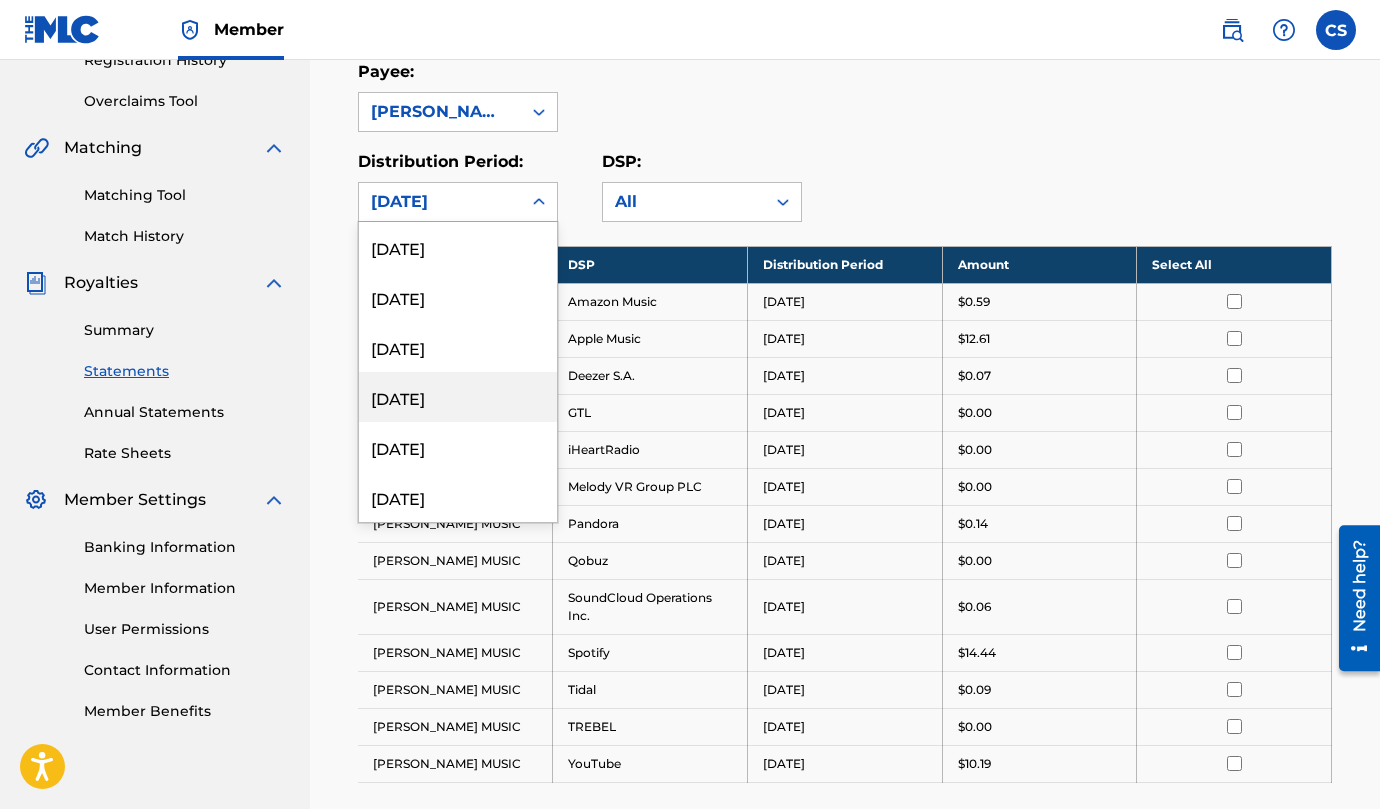 scroll, scrollTop: 2280, scrollLeft: 0, axis: vertical 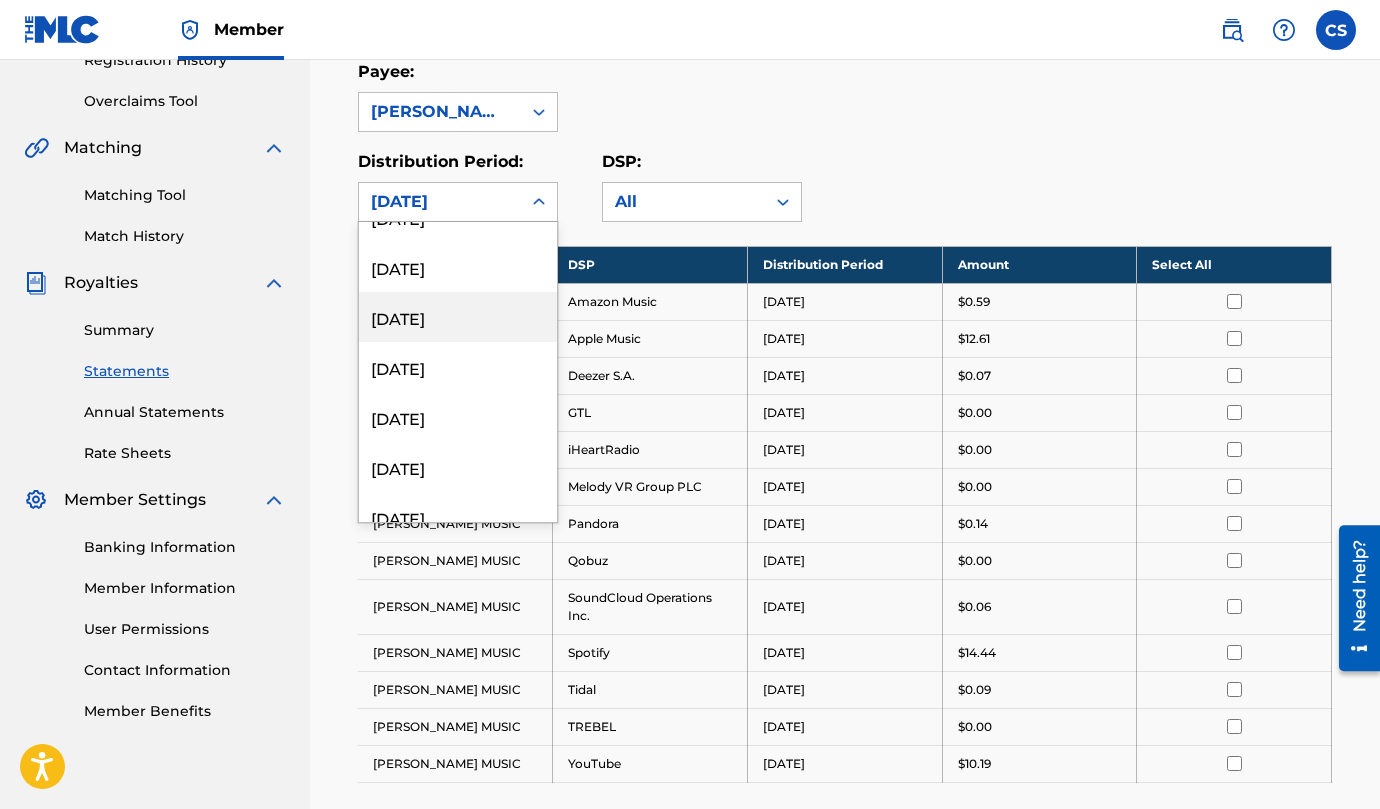 click on "Payee: [PERSON_NAME] MUSIC" at bounding box center (845, 96) 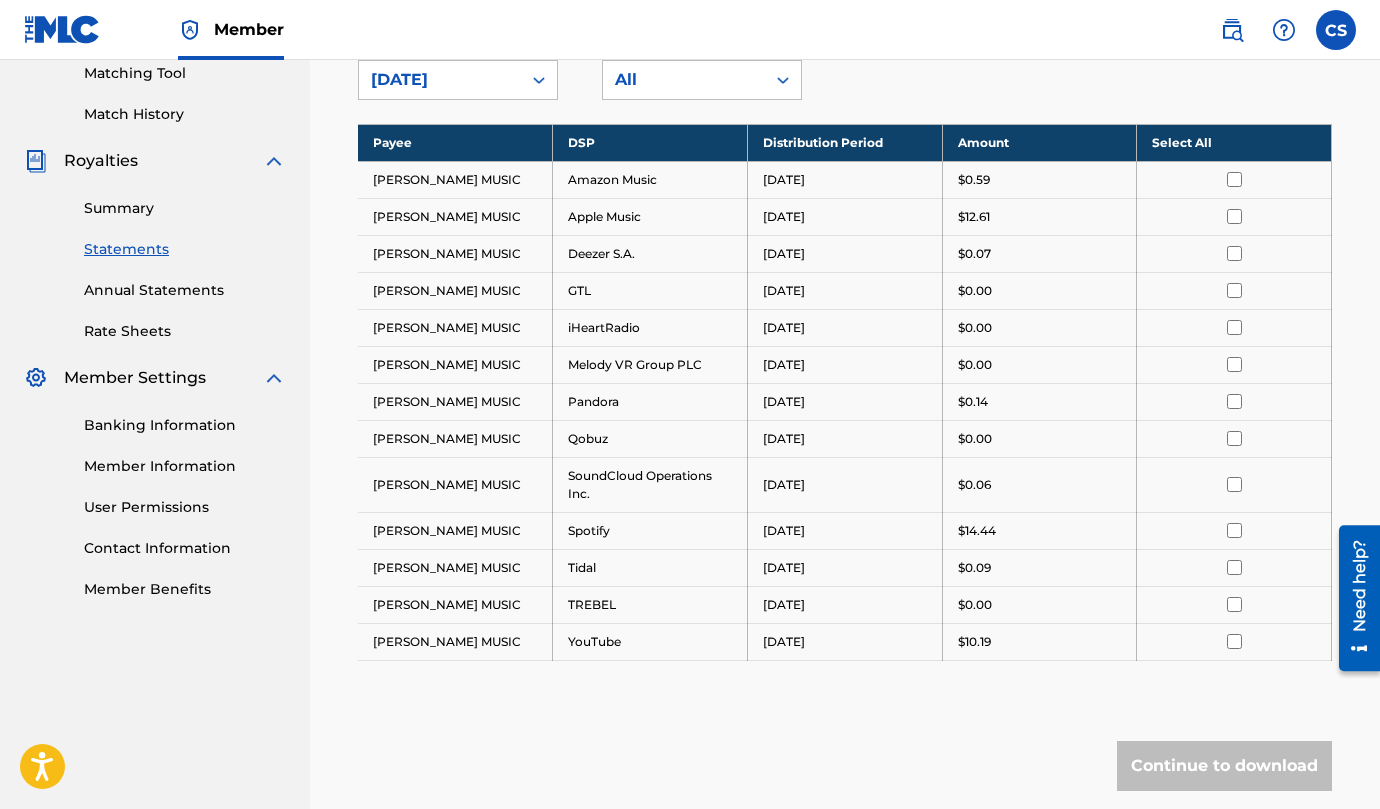 scroll, scrollTop: 0, scrollLeft: 0, axis: both 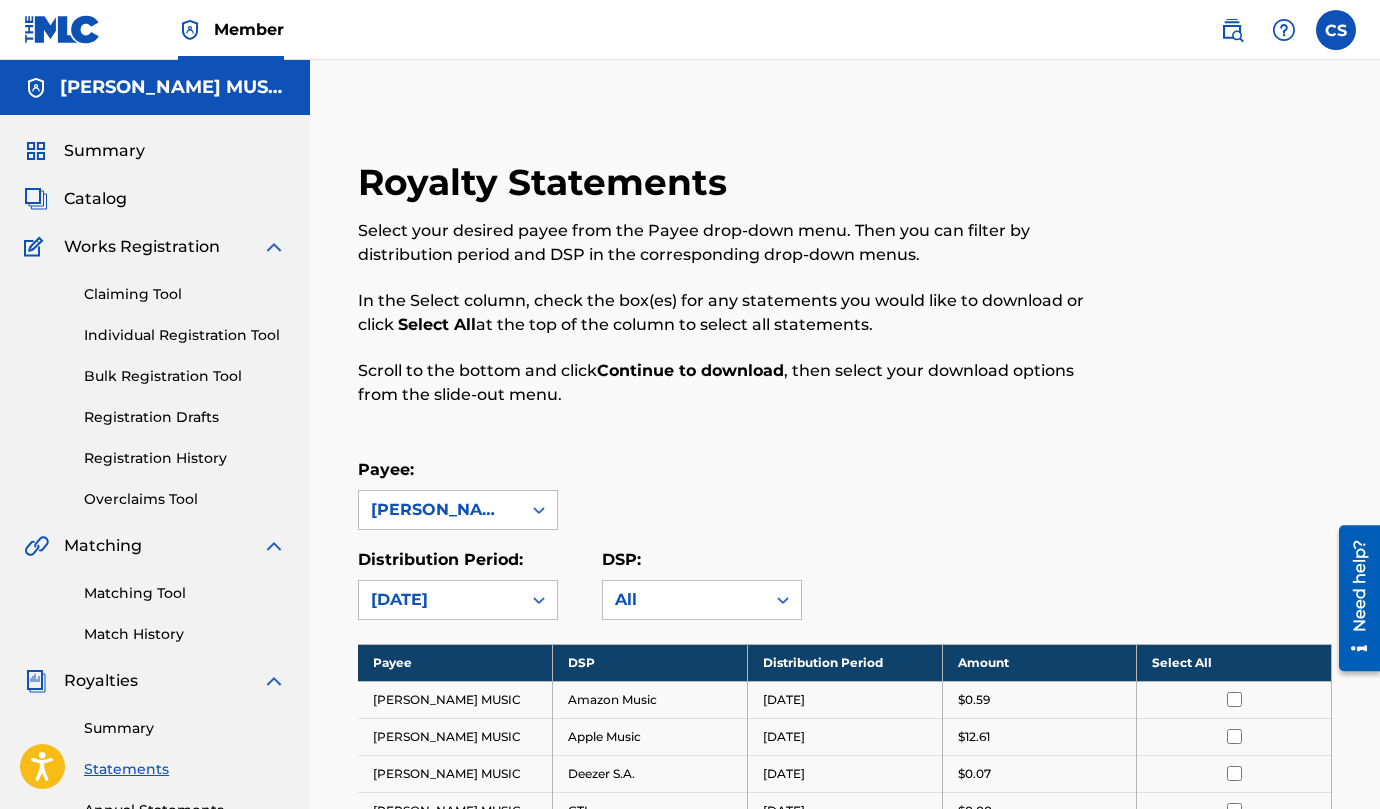 click at bounding box center [1336, 30] 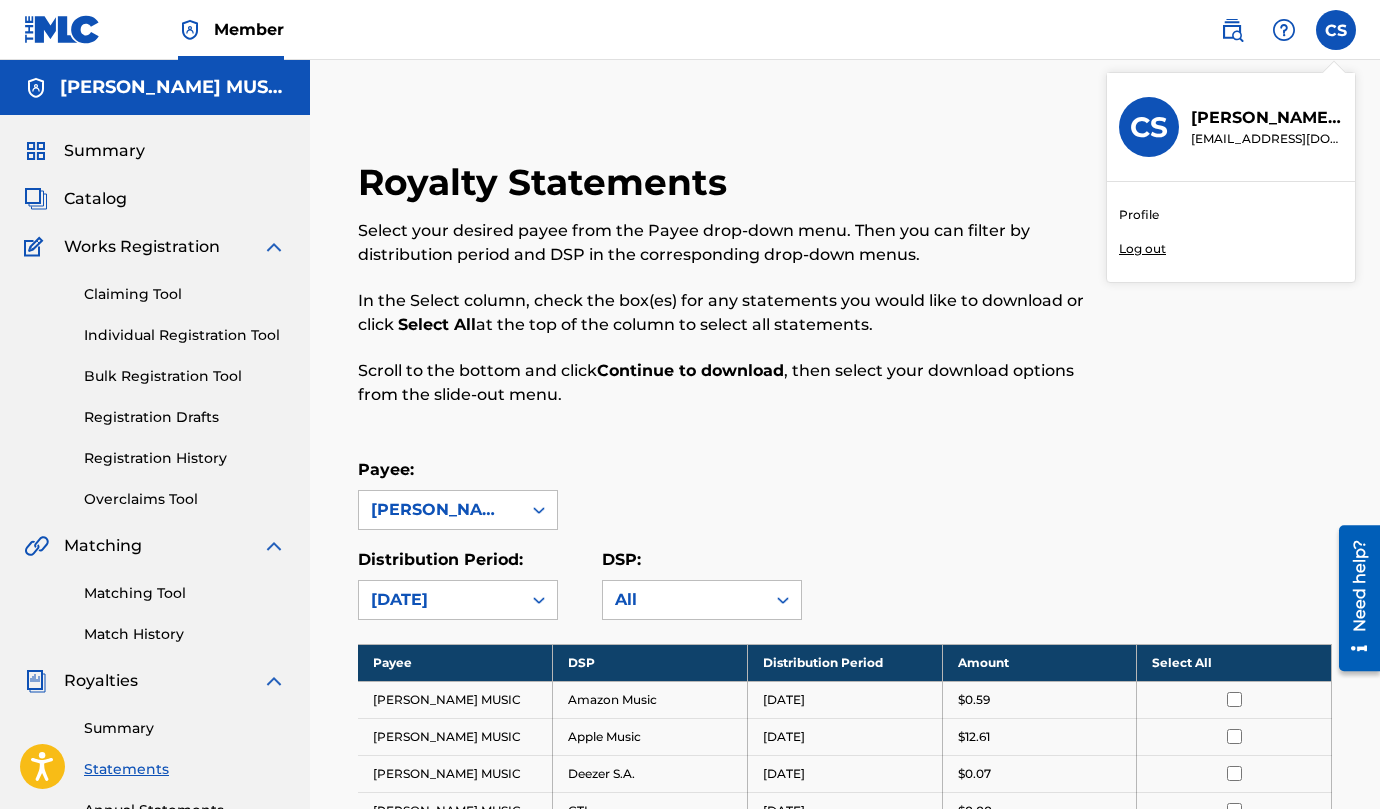 click on "Profile" at bounding box center [1139, 215] 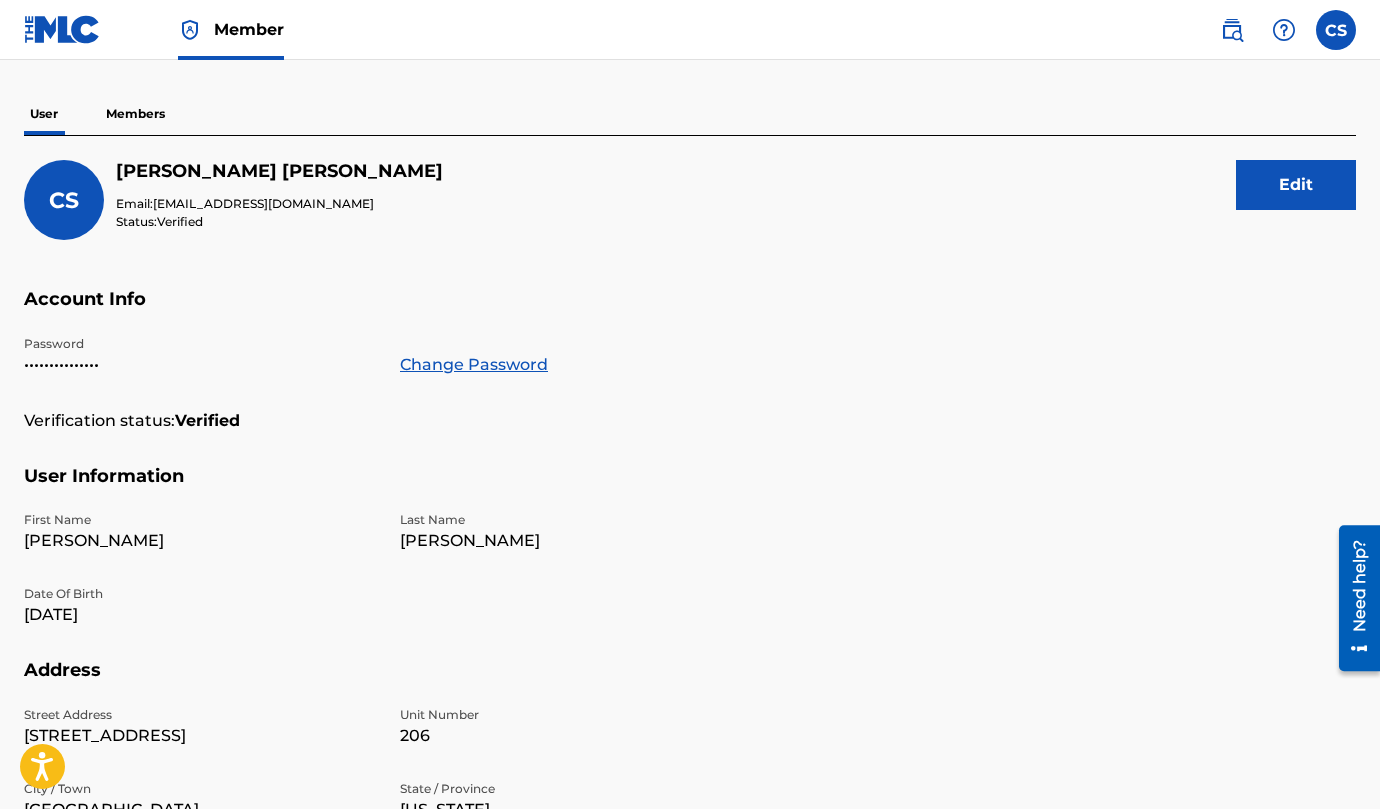 scroll, scrollTop: 0, scrollLeft: 0, axis: both 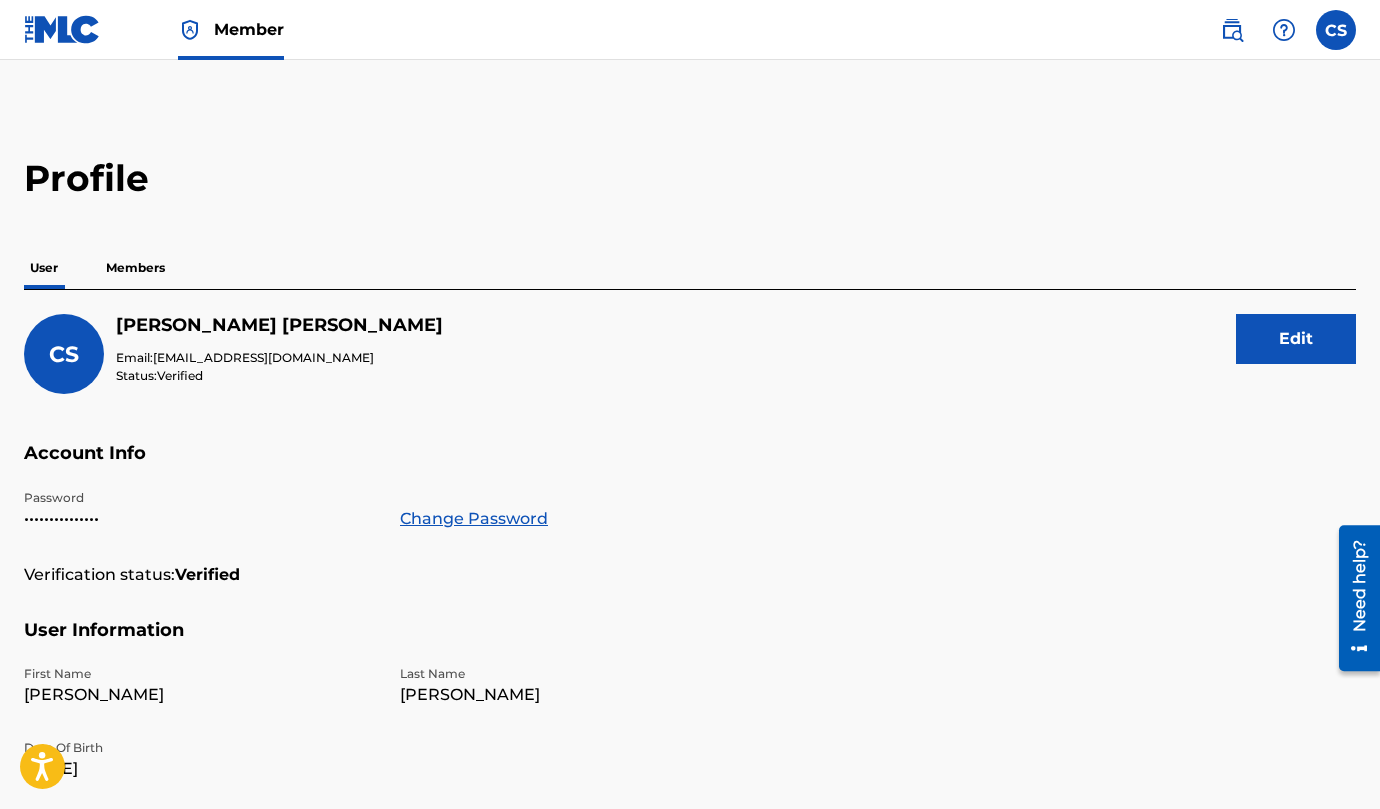 click on "Members" at bounding box center (135, 268) 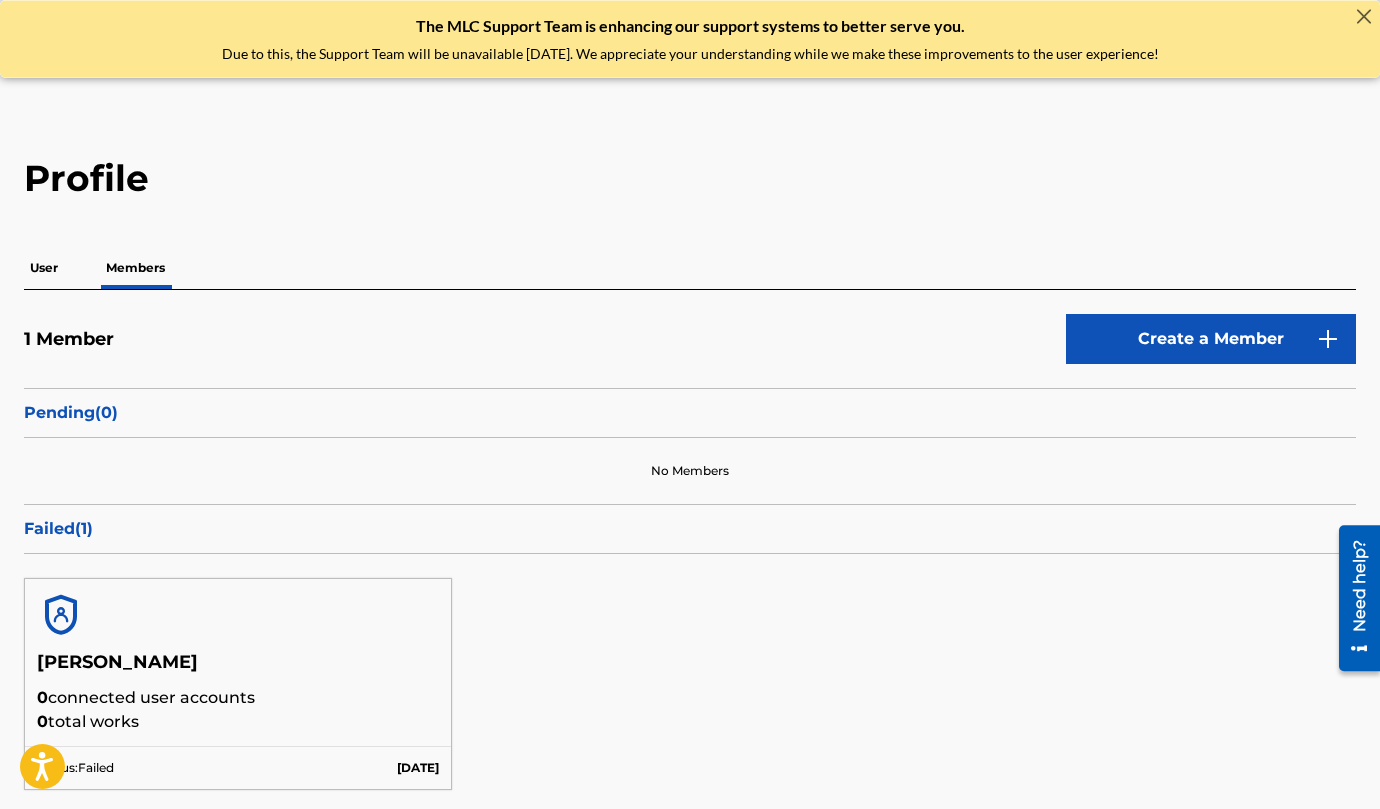 scroll, scrollTop: 0, scrollLeft: 0, axis: both 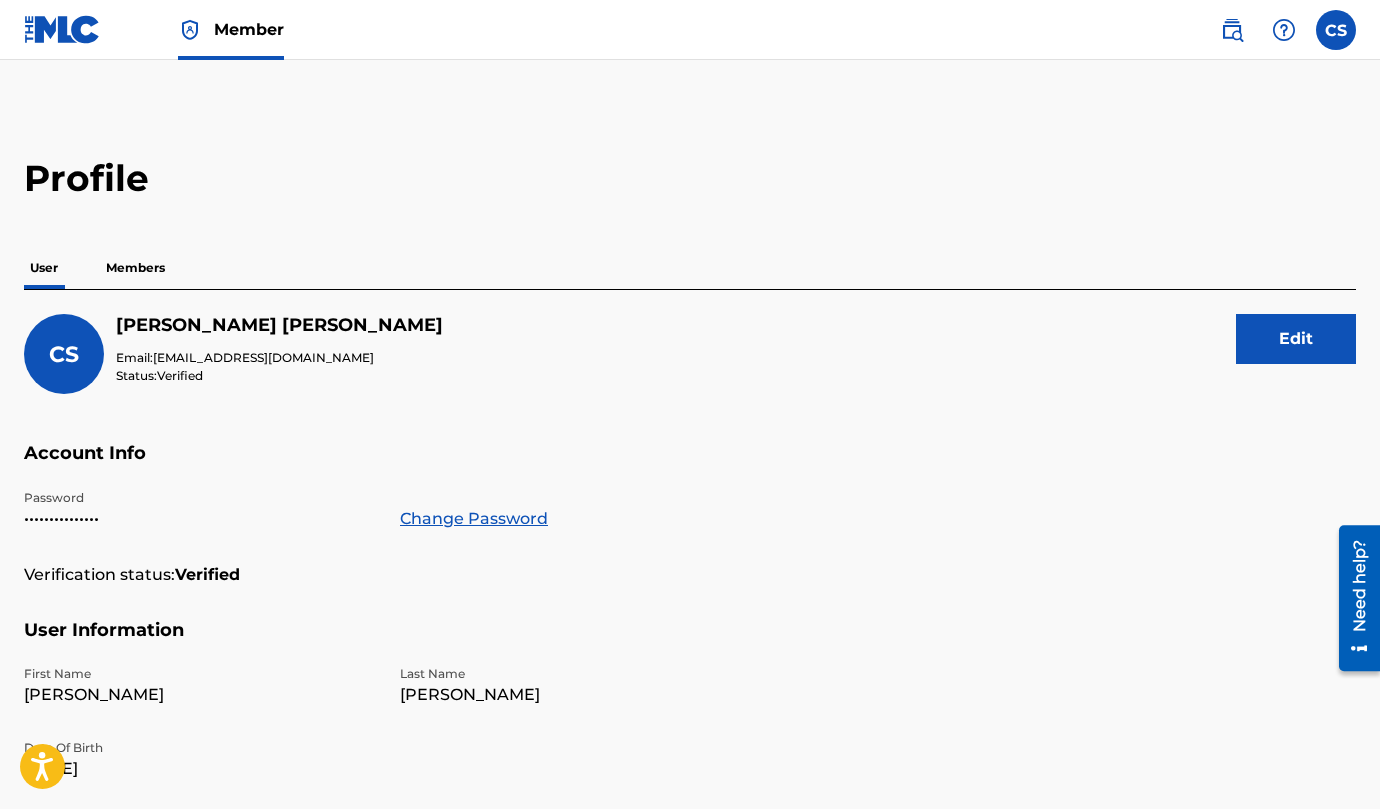 click at bounding box center [62, 29] 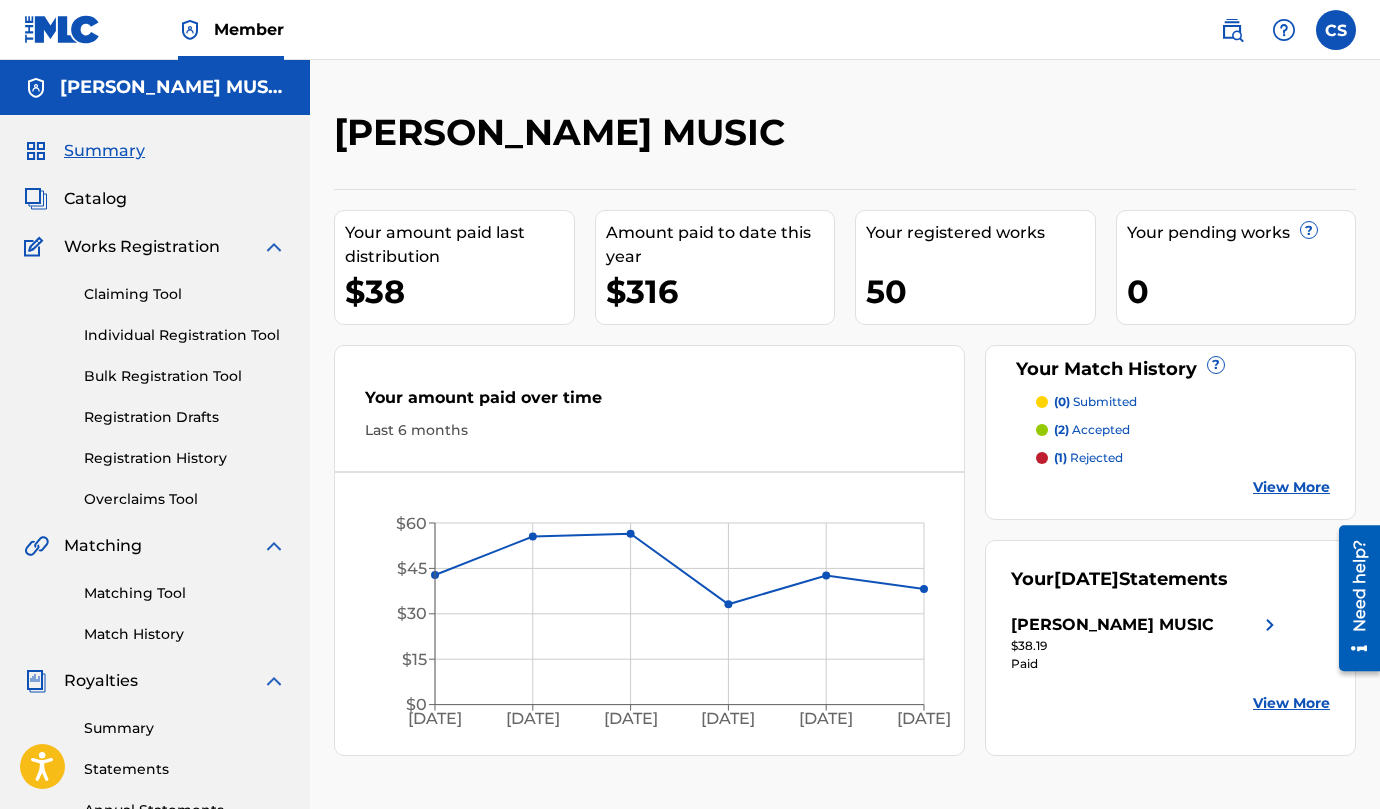 click on "(1)   rejected" at bounding box center [1088, 458] 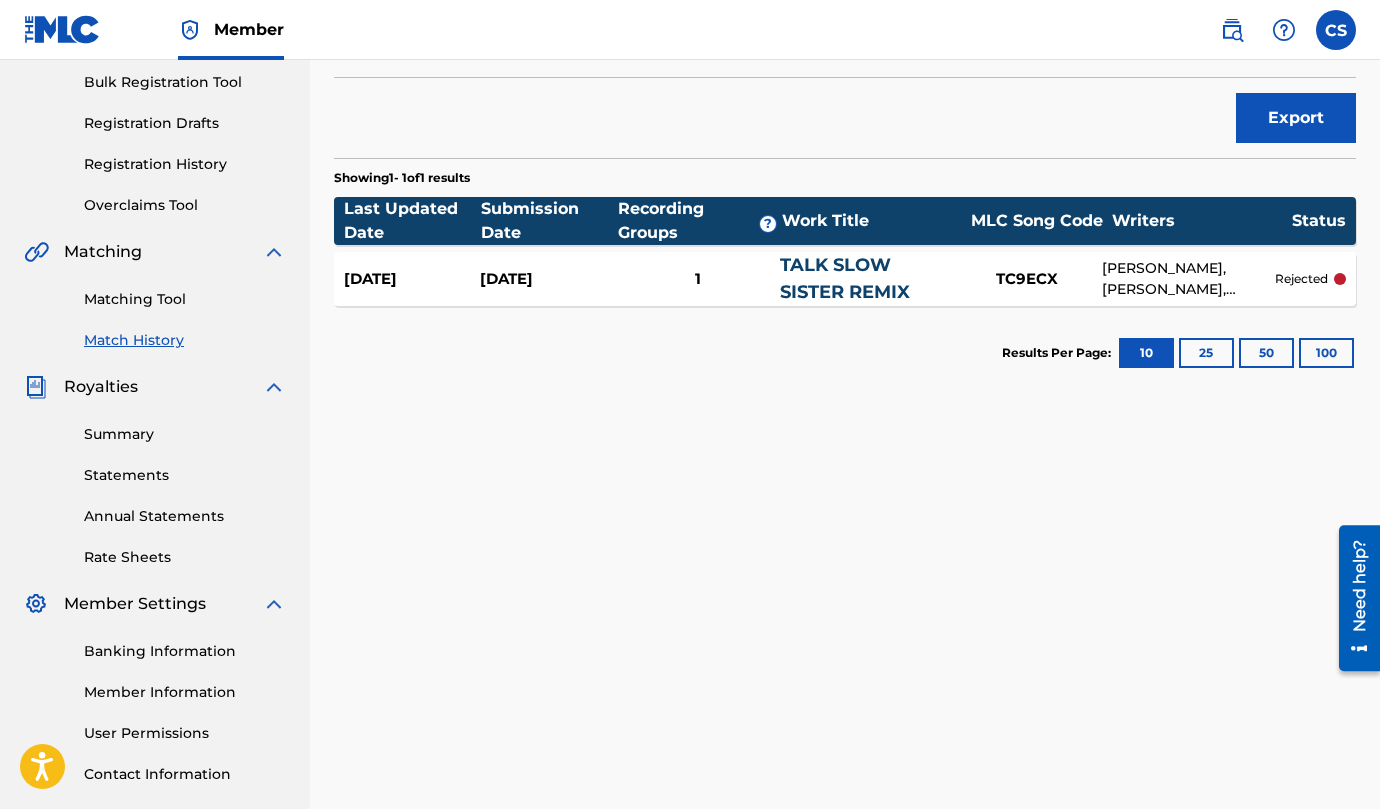 scroll, scrollTop: 295, scrollLeft: 0, axis: vertical 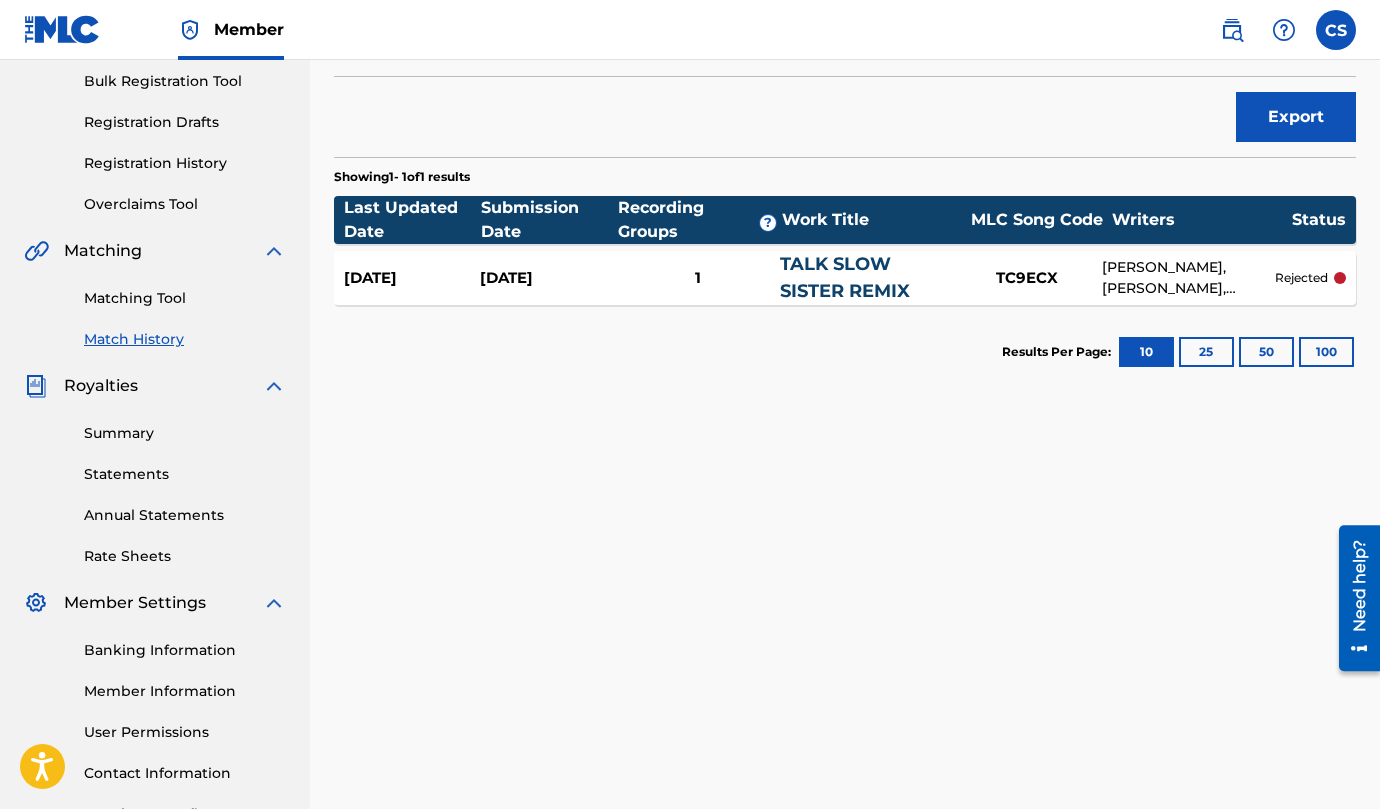 click on "Annual Statements" at bounding box center [185, 515] 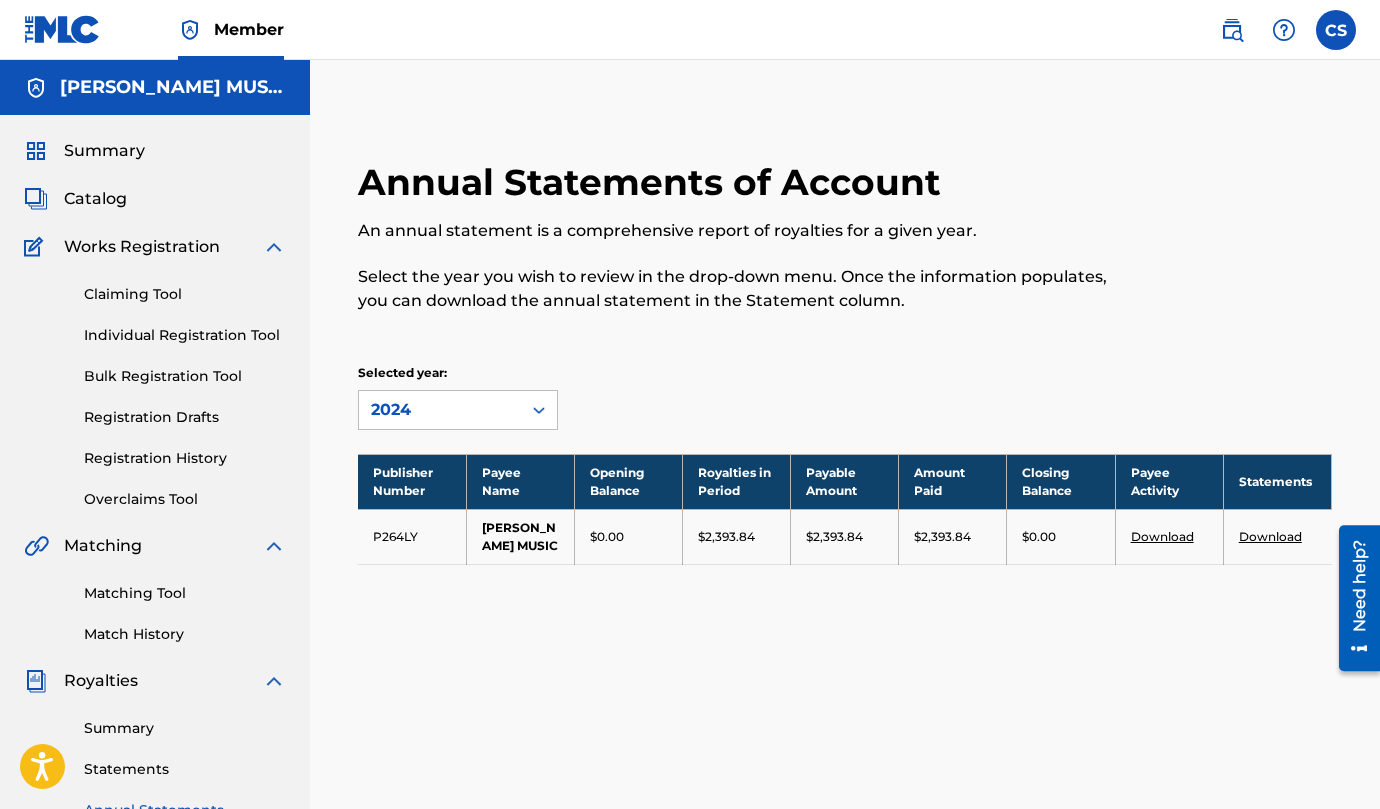 click on "P264LY" at bounding box center [412, 536] 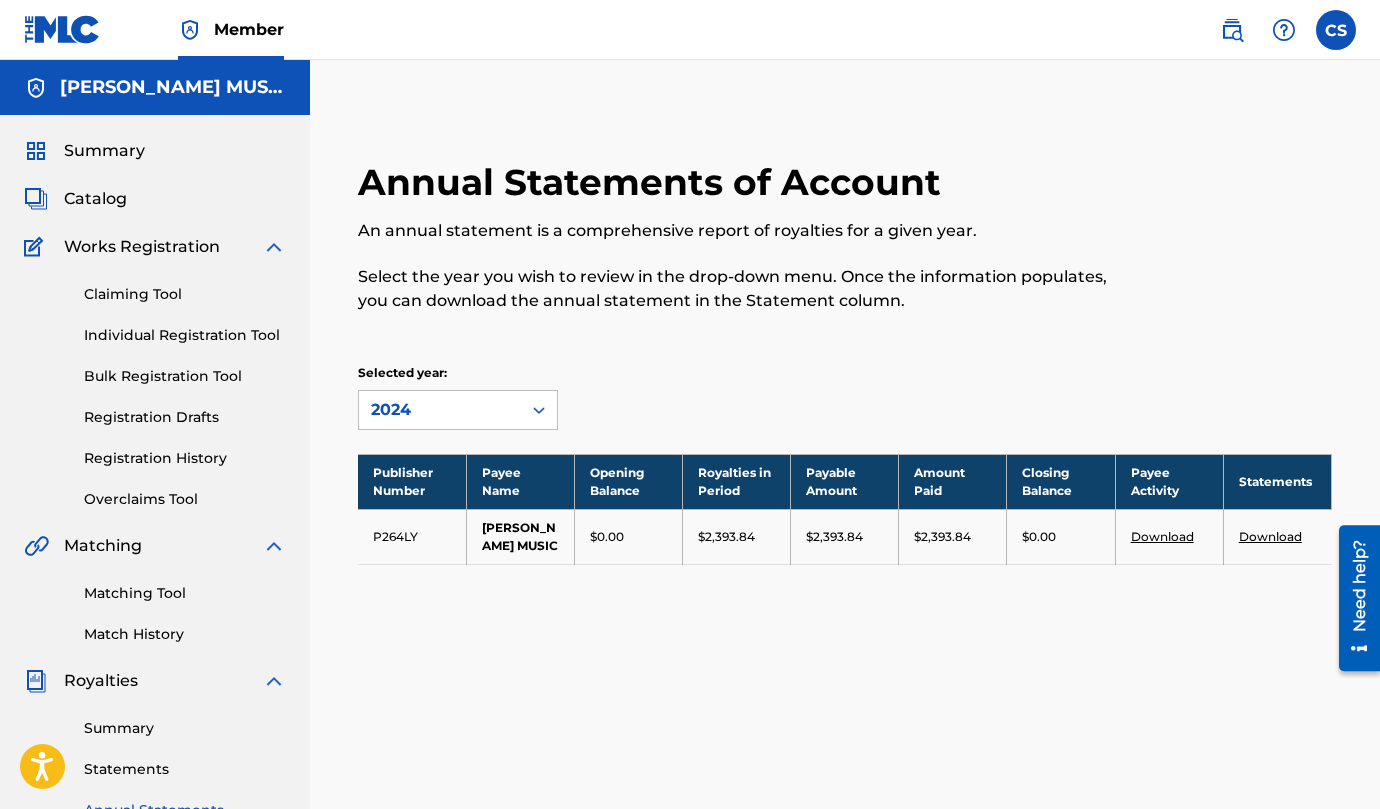 click at bounding box center (1284, 30) 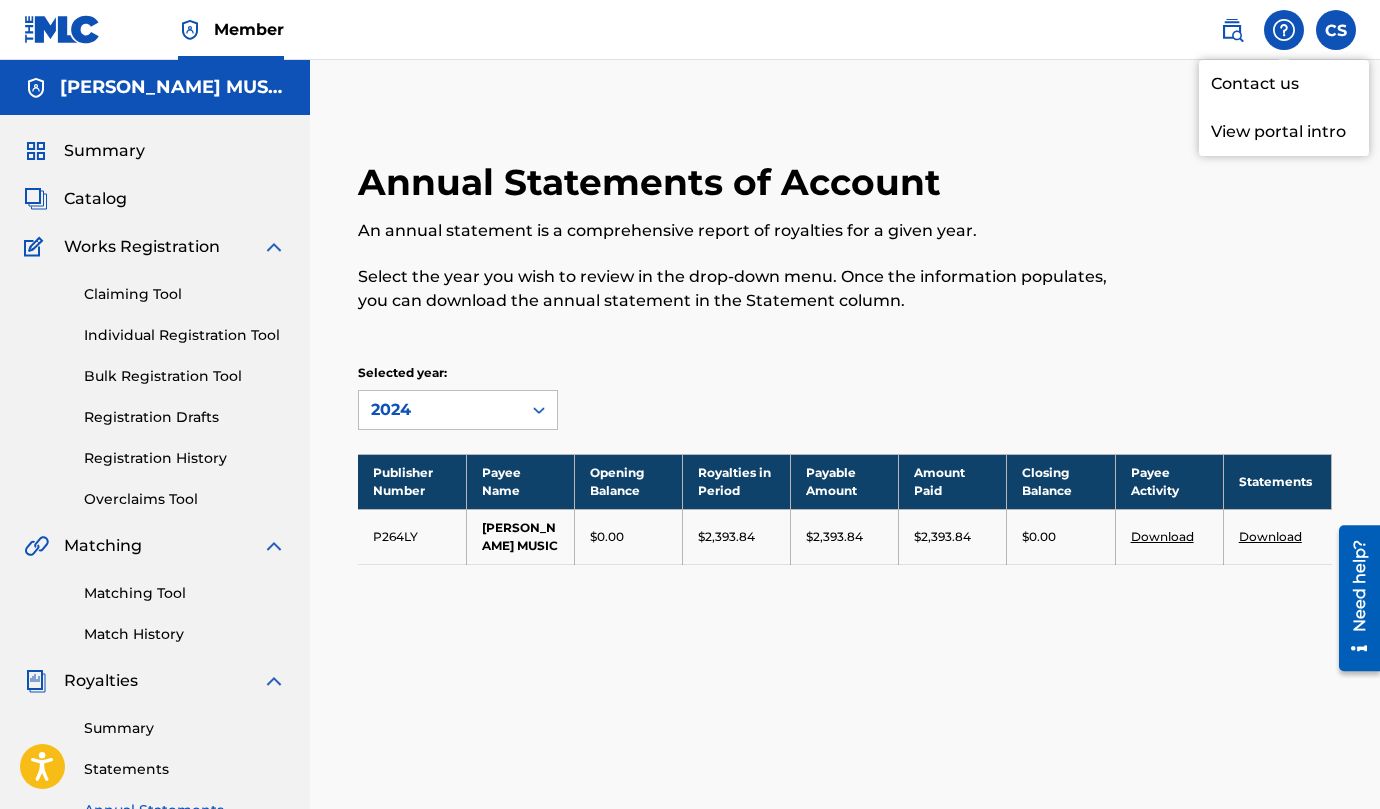 click at bounding box center (1232, 30) 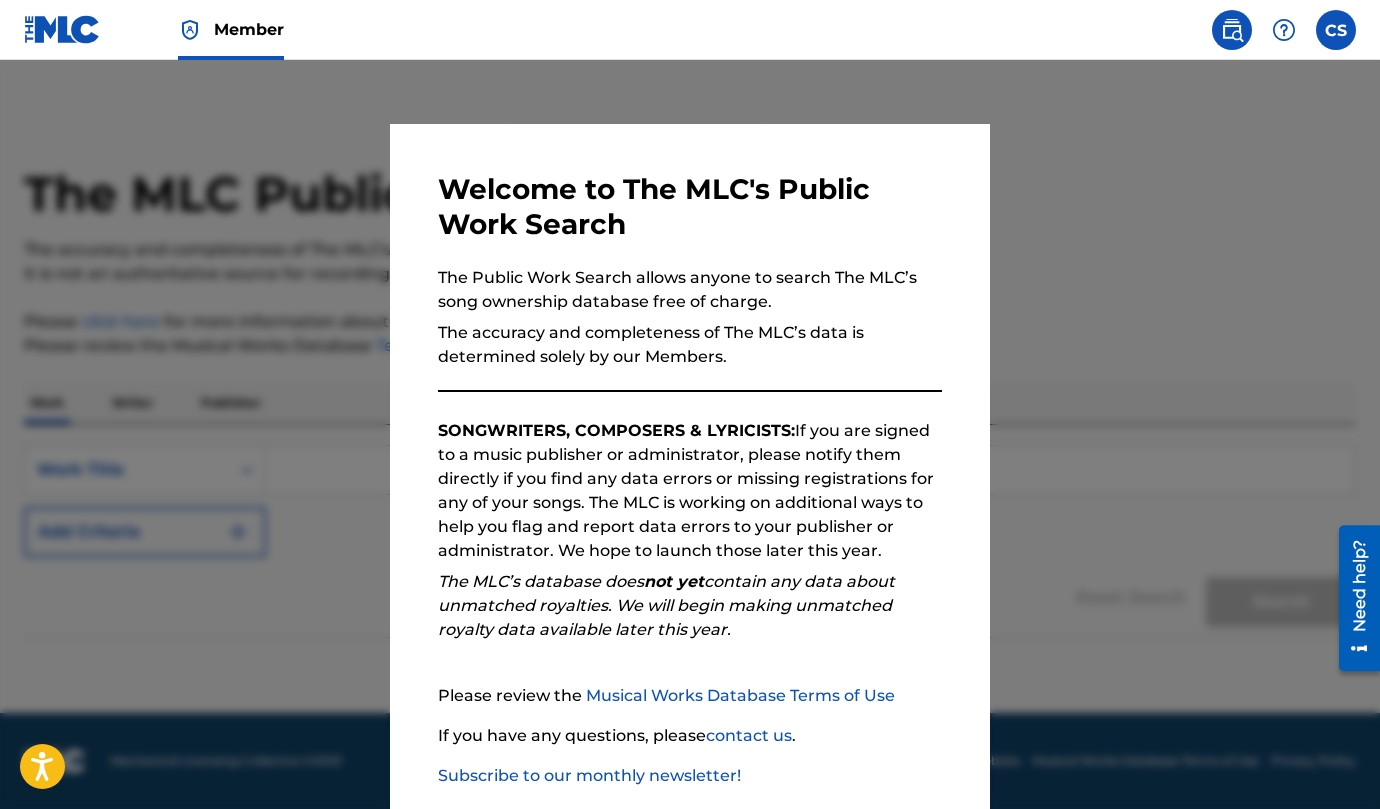 scroll, scrollTop: 106, scrollLeft: 0, axis: vertical 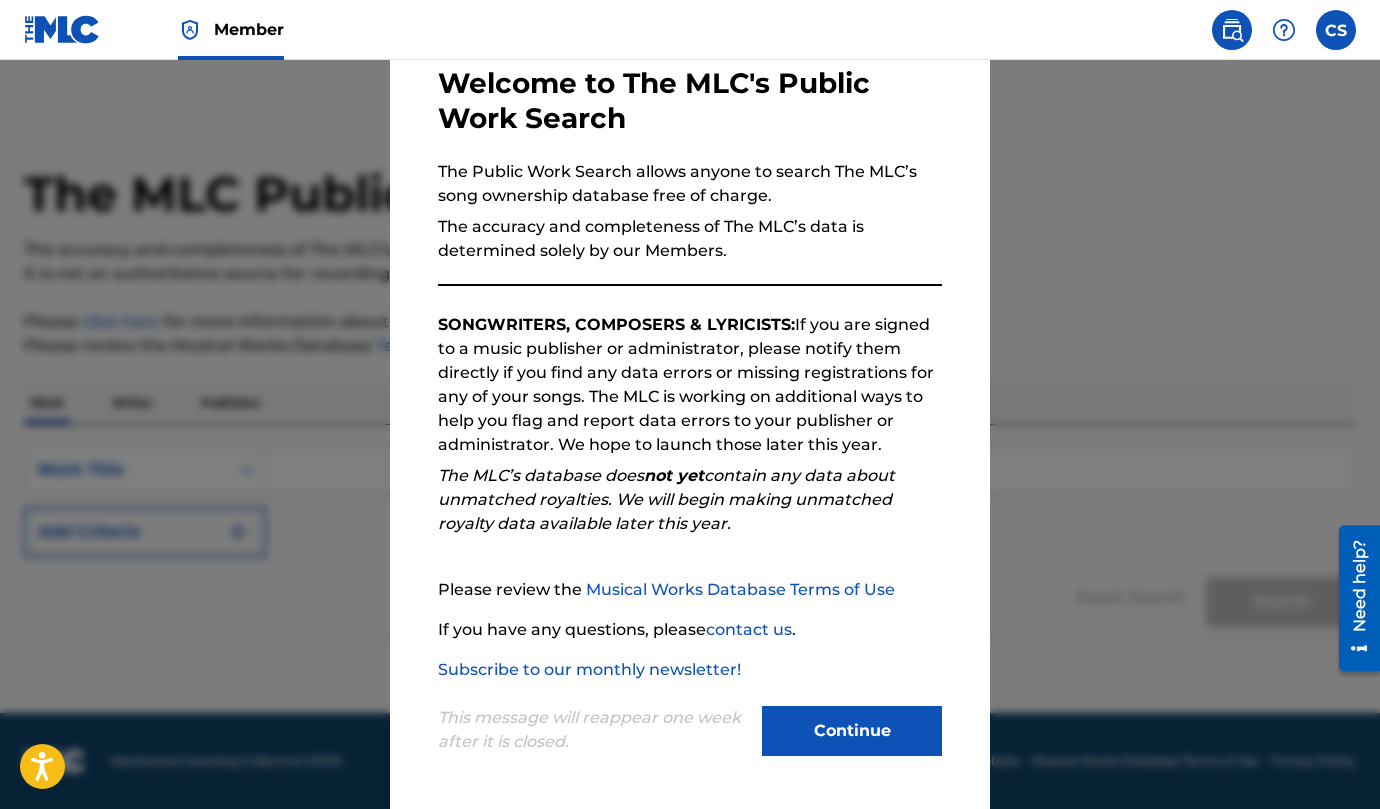 click on "Continue" at bounding box center [852, 731] 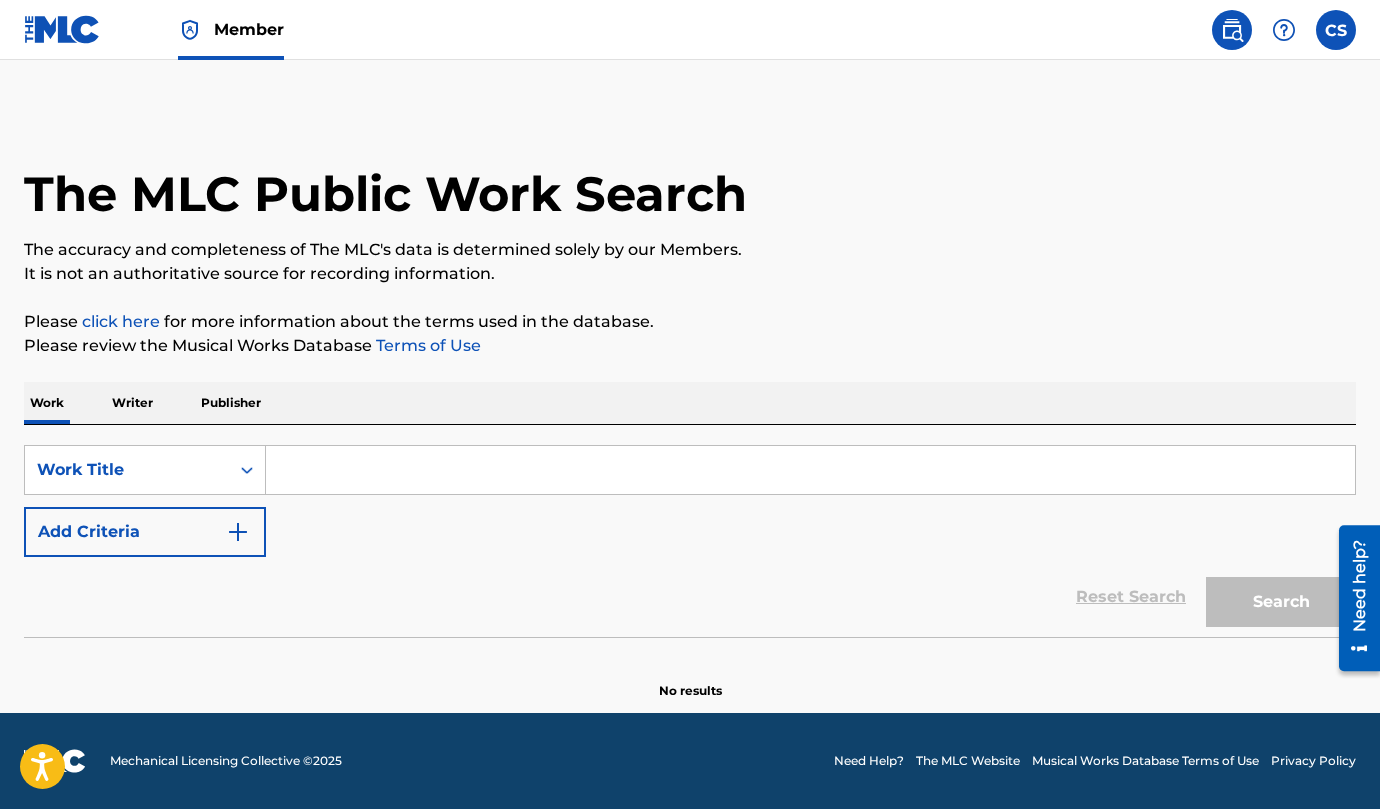 click at bounding box center [1284, 30] 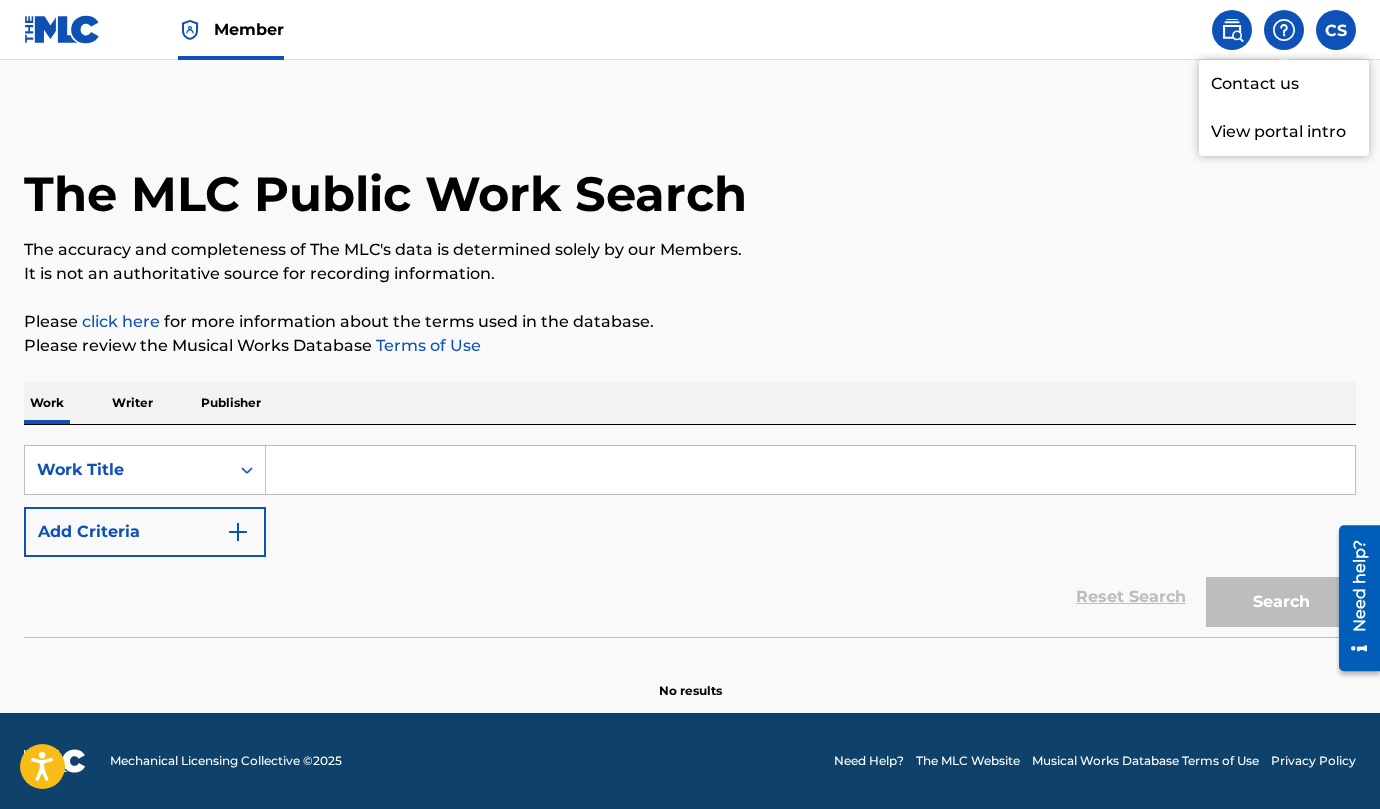 click on "Contact us" at bounding box center (1284, 84) 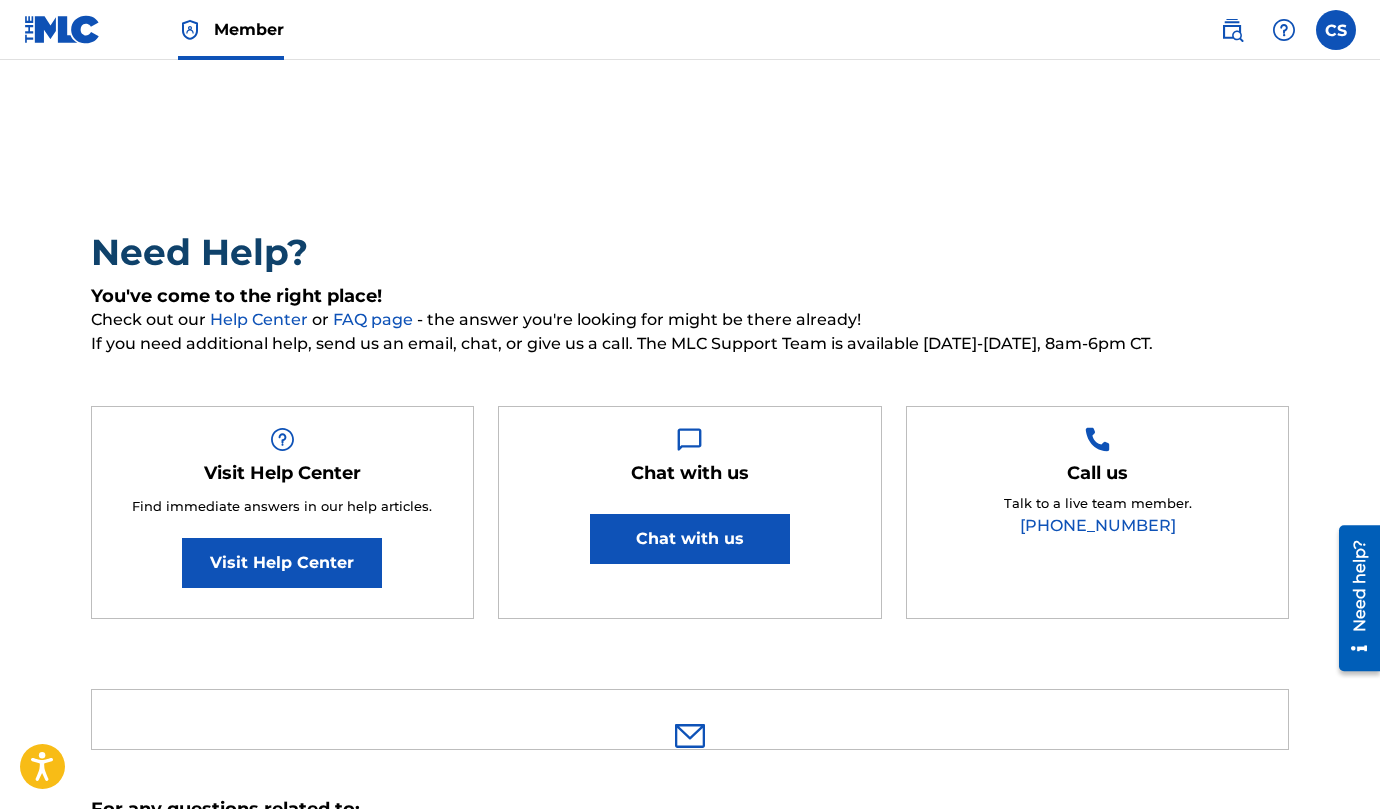 scroll, scrollTop: 0, scrollLeft: 0, axis: both 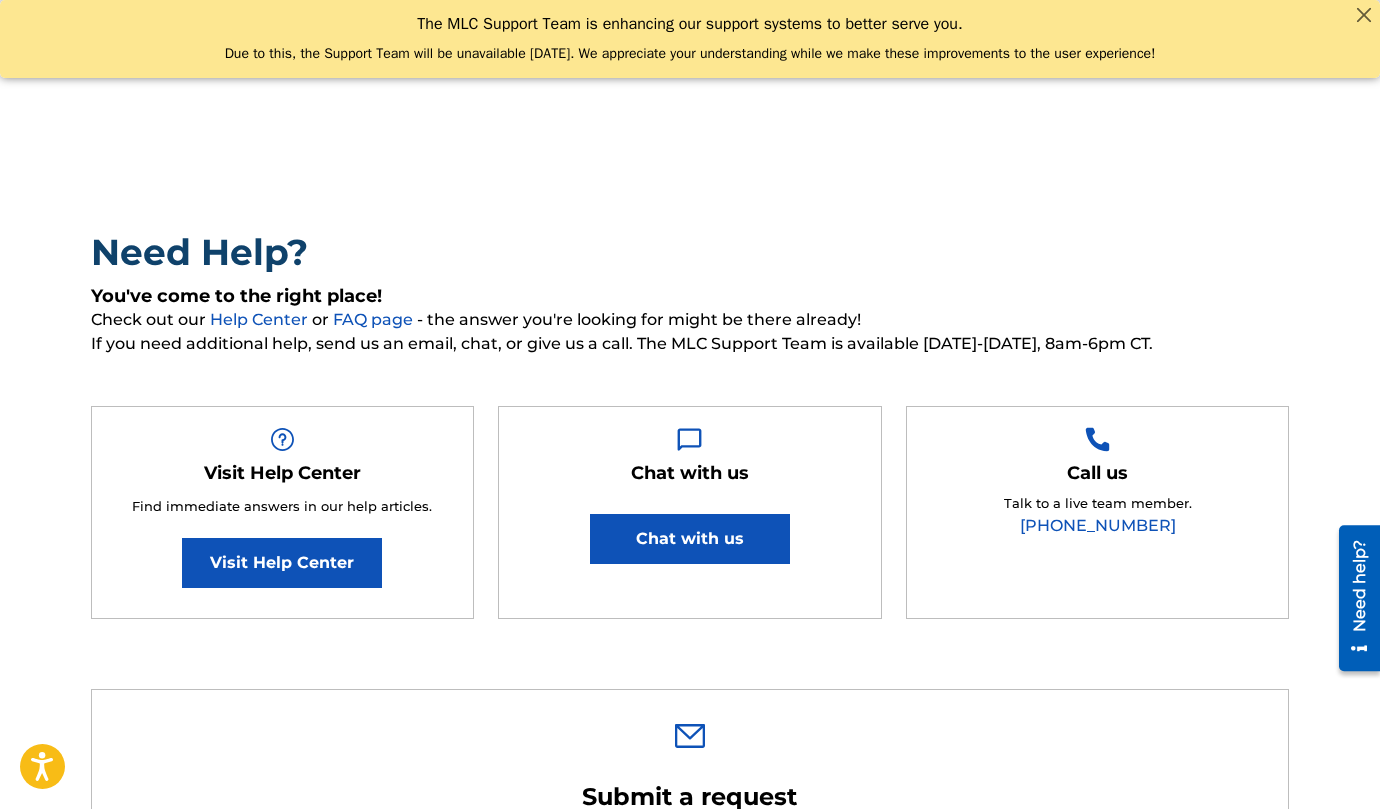 click on "Chat with us" at bounding box center [690, 539] 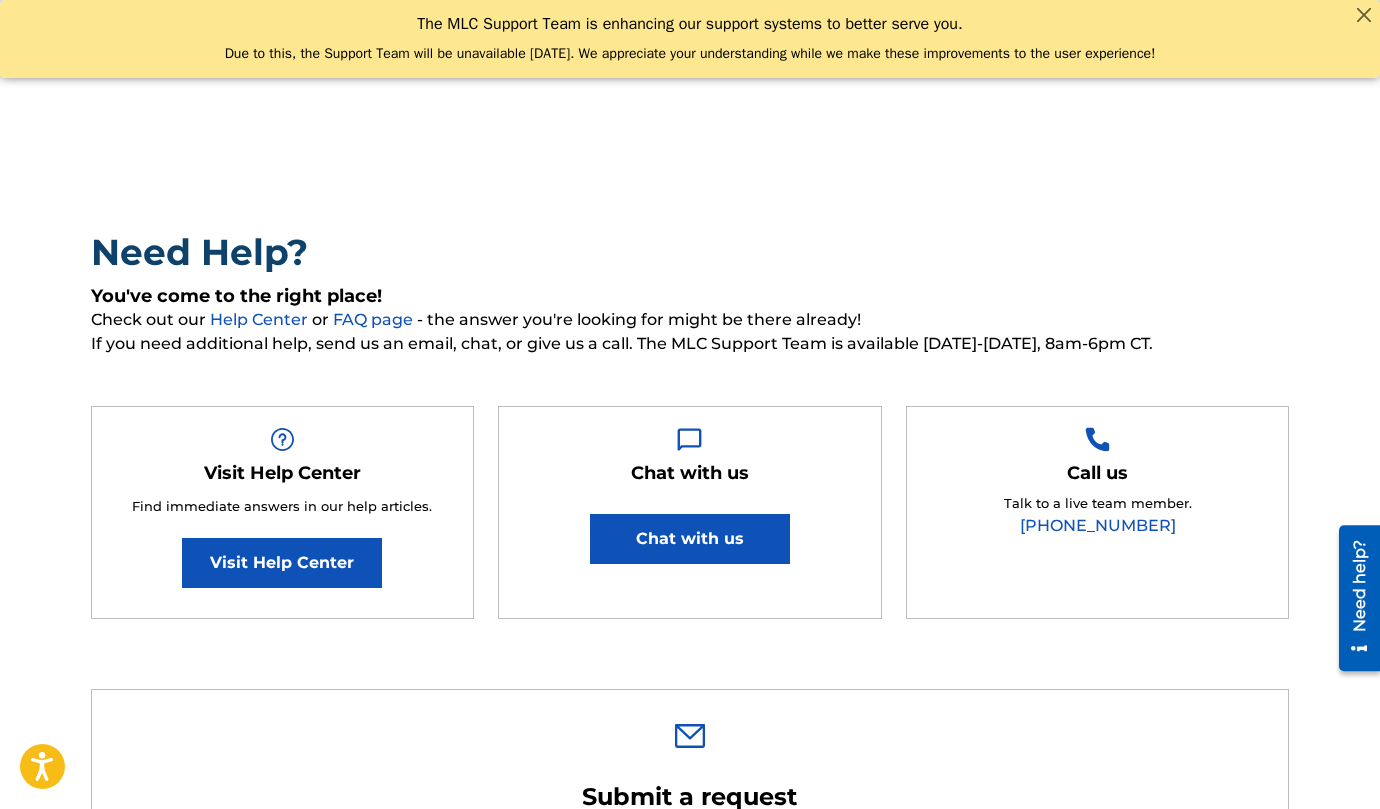 click on "Chat with us" at bounding box center (690, 539) 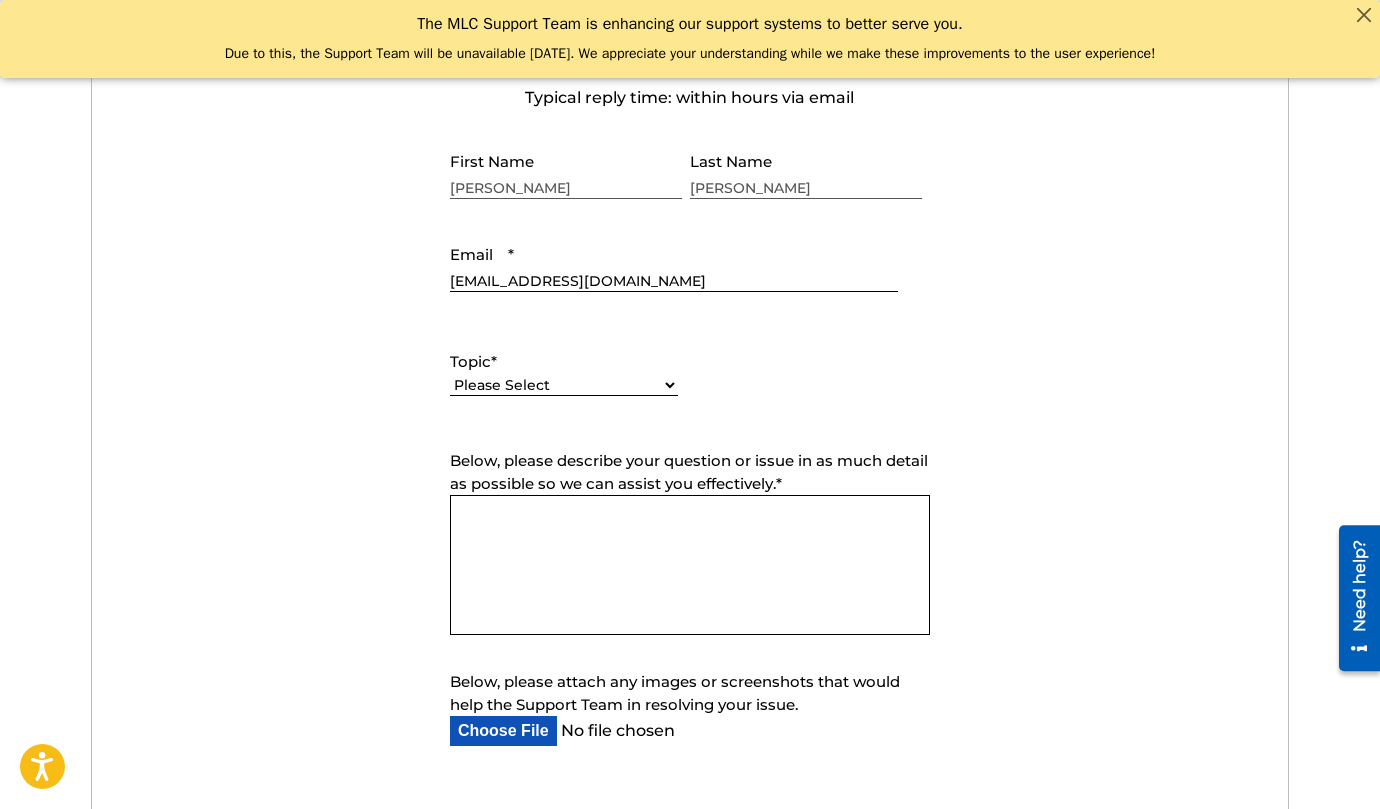 scroll, scrollTop: 0, scrollLeft: 0, axis: both 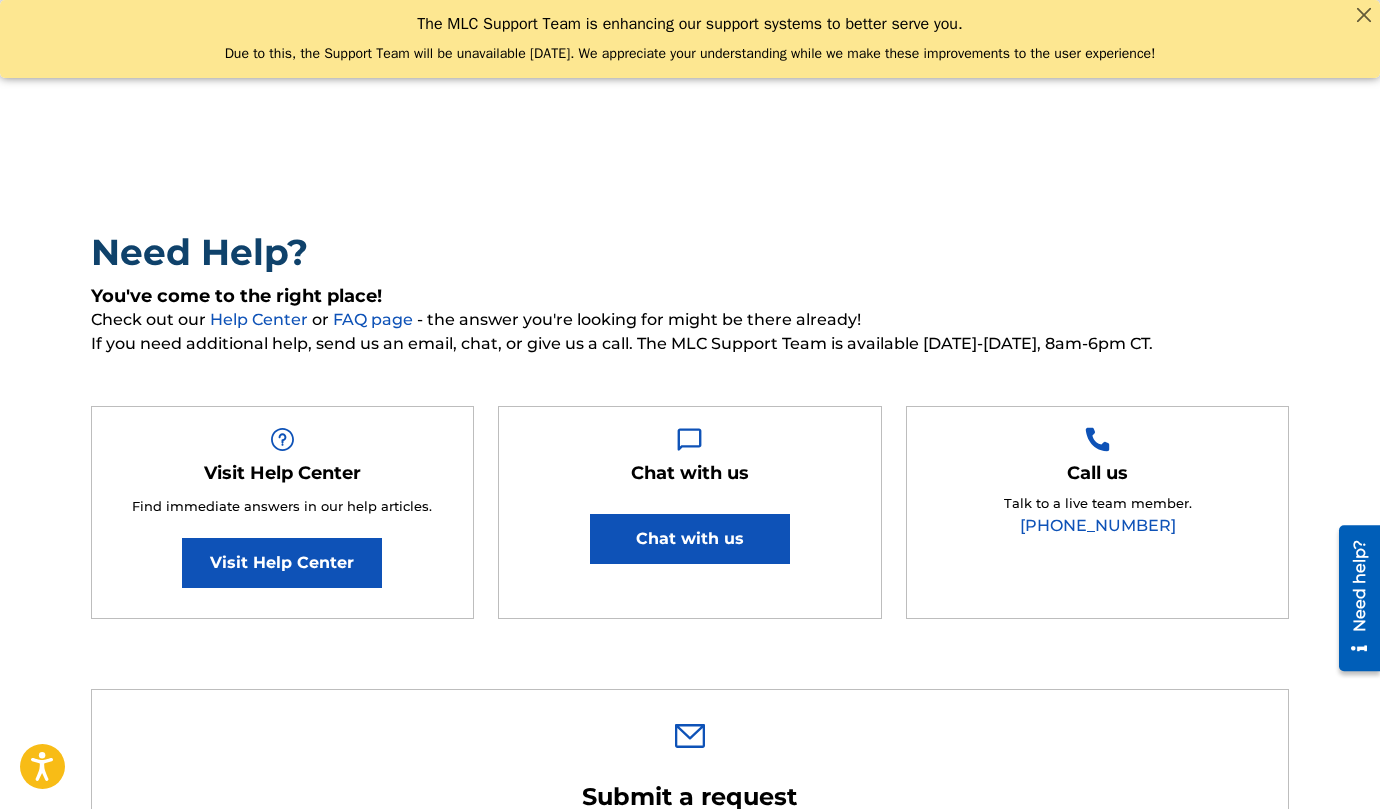 click on "Chat with us" at bounding box center (690, 539) 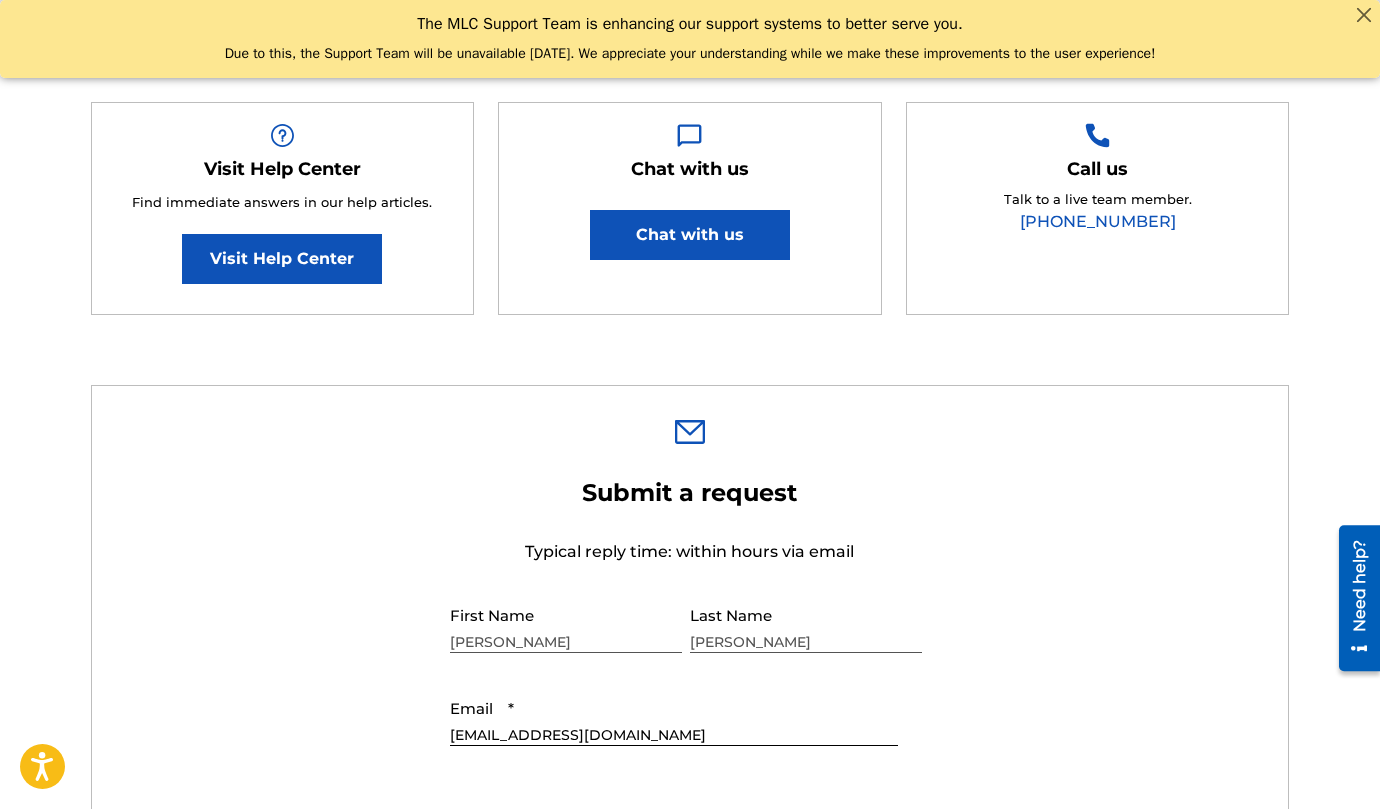 scroll, scrollTop: 737, scrollLeft: 0, axis: vertical 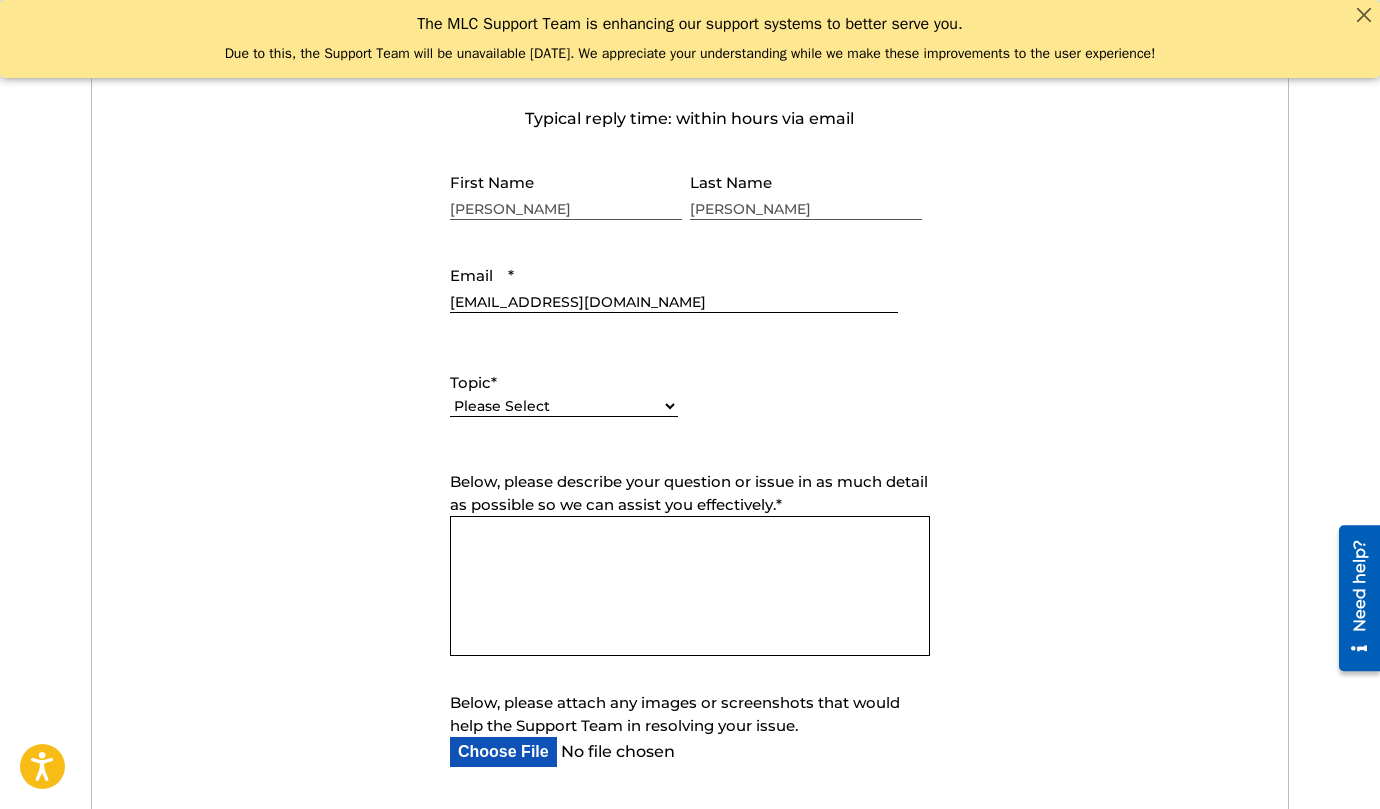 click on "Please Select I need help with my account I need help with managing my catalog I need help with the Public Search I need help with information about The MLC I need help with payment I need help with DQI" at bounding box center [564, 406] 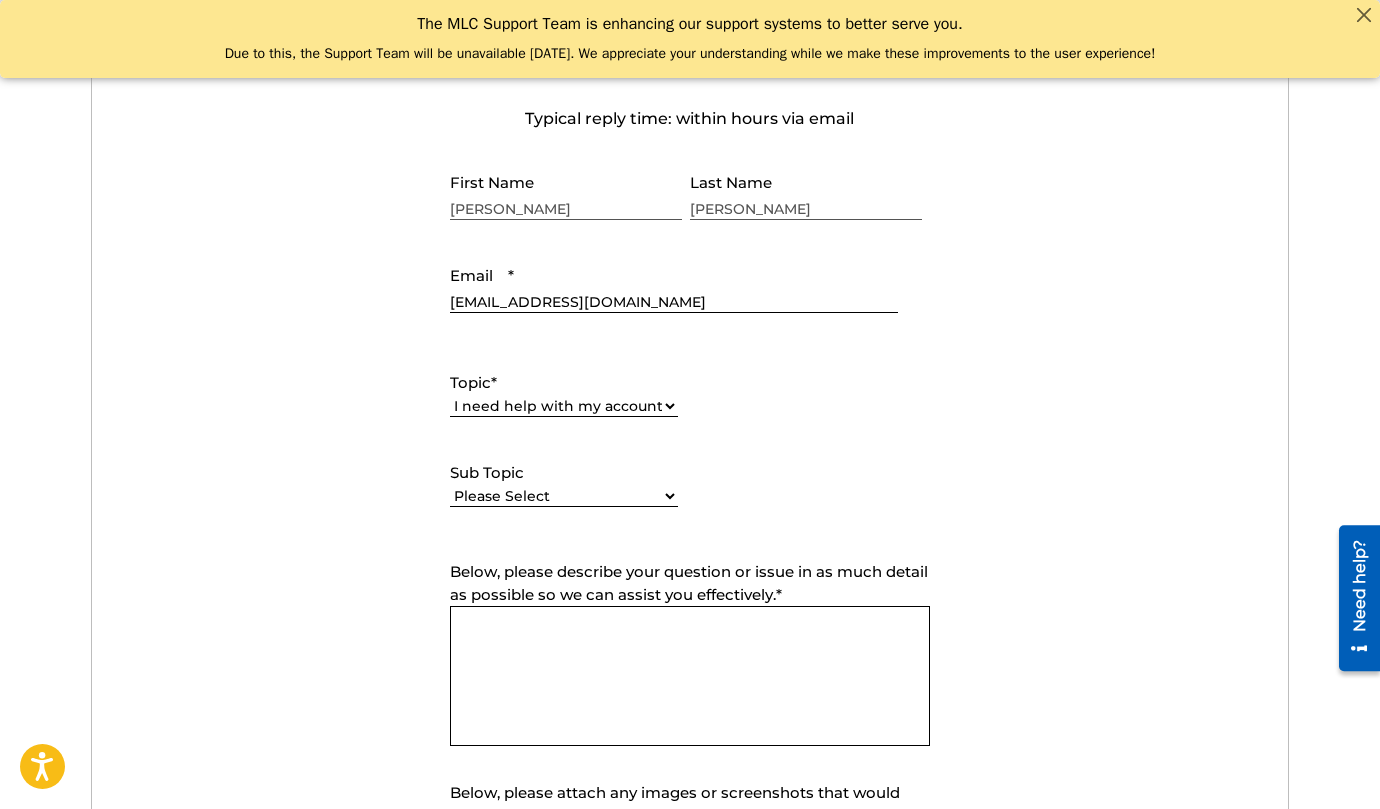 click on "Please Select I need help with my user account I can't log in to my user account I was not verified as a user I need help with my Member account" at bounding box center (564, 496) 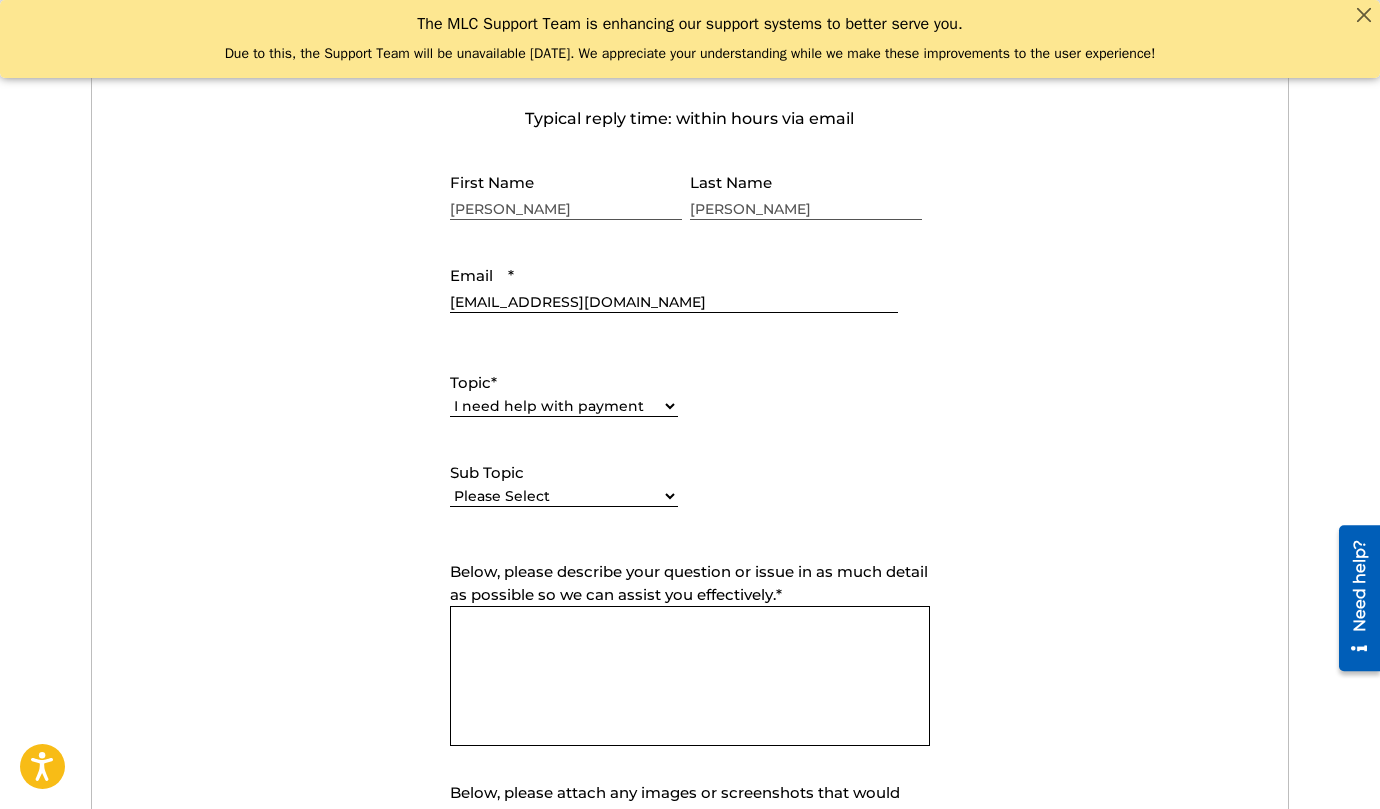 click on "Please Select I need help setting up my payment information in The MLC Portal I need information about royalties I need a payment error resolved" at bounding box center [564, 496] 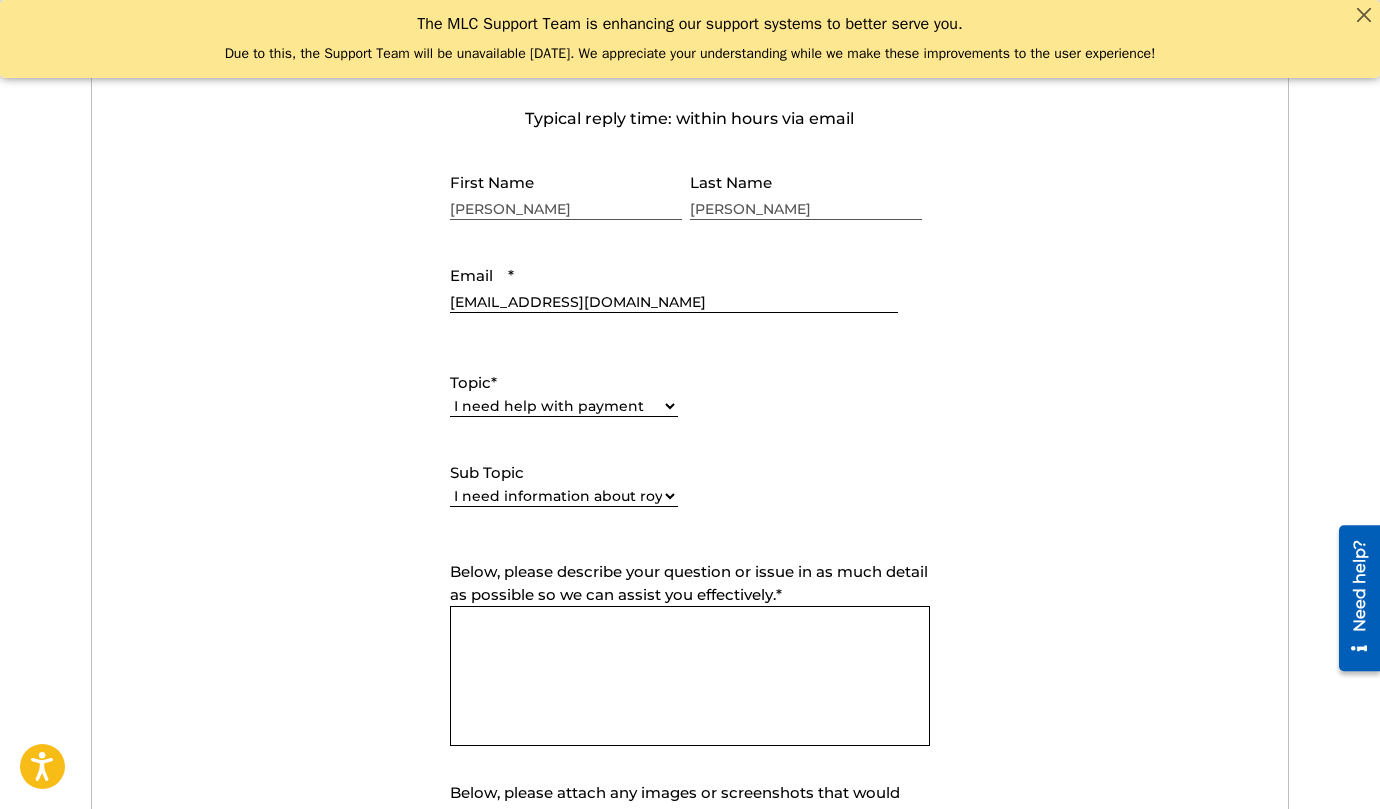 click on "Below, please describe your question or issue in as much detail as possible so we can assist you effectively. *" at bounding box center [690, 676] 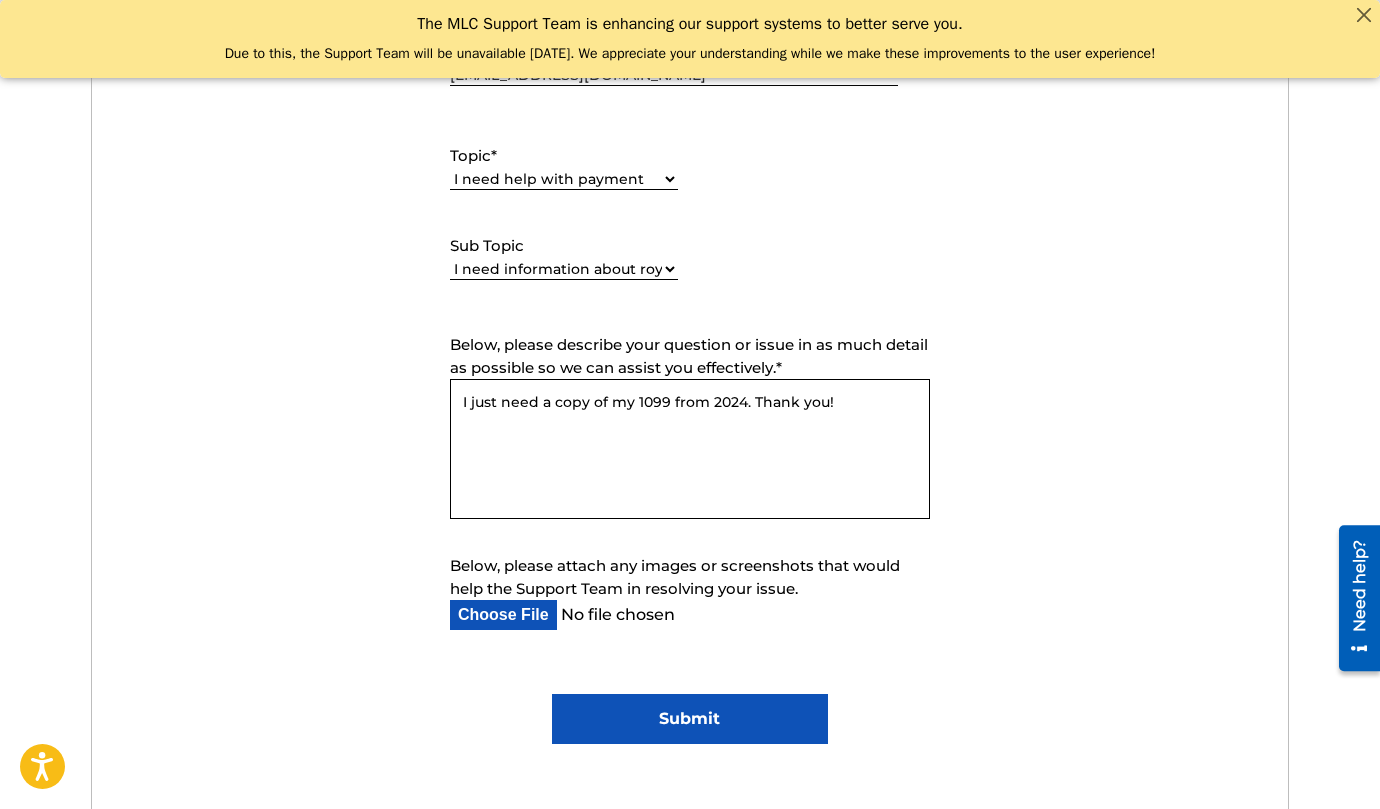 scroll, scrollTop: 970, scrollLeft: 0, axis: vertical 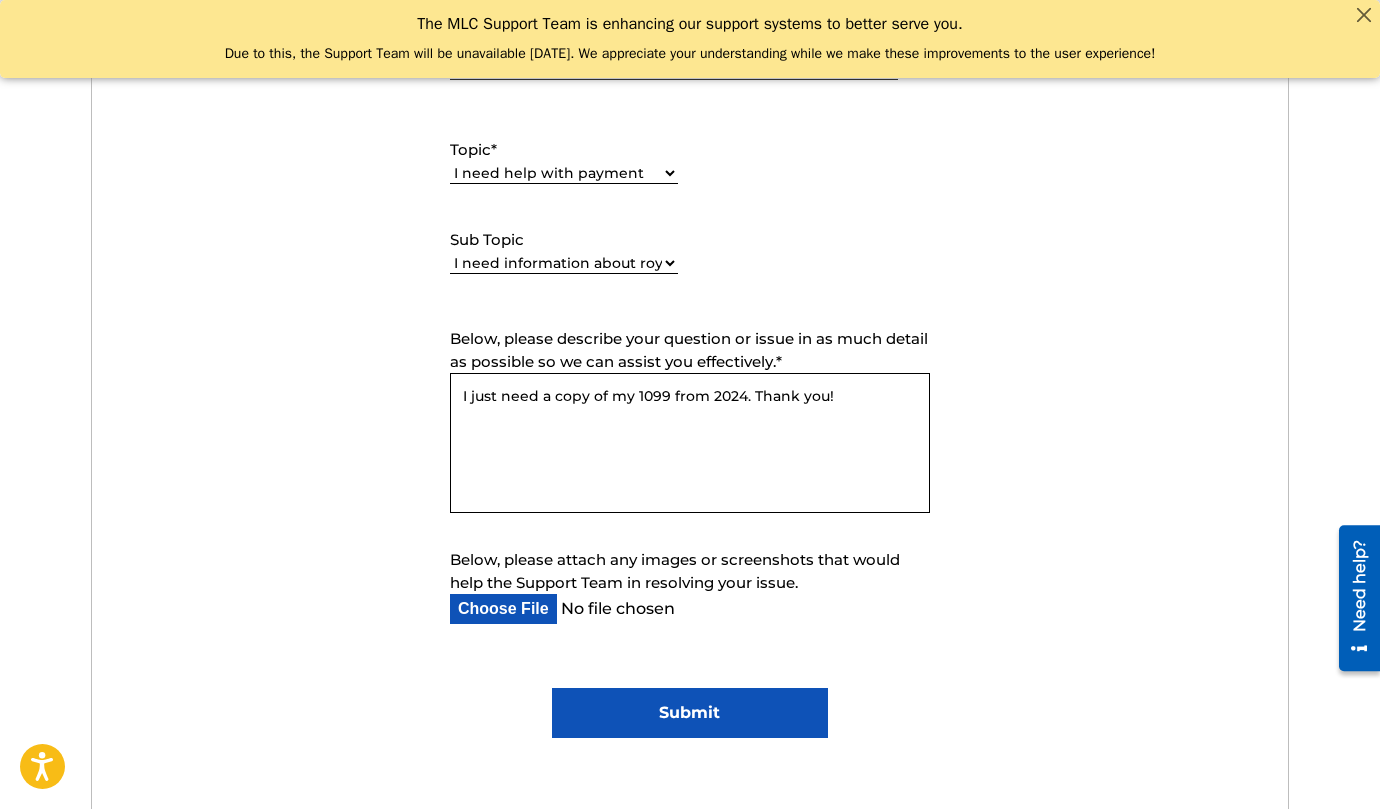 type on "I just need a copy of my 1099 from 2024. Thank you!" 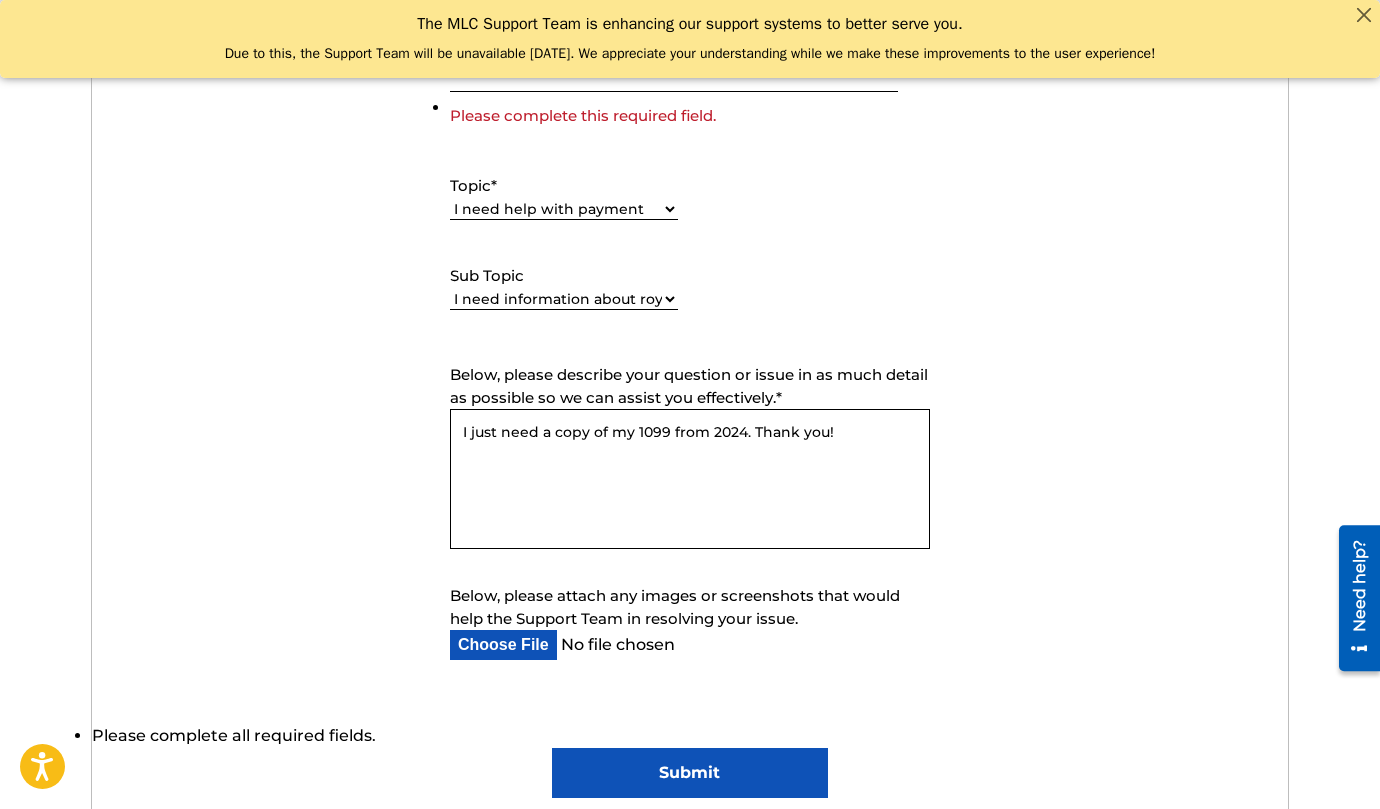 scroll, scrollTop: 867, scrollLeft: 0, axis: vertical 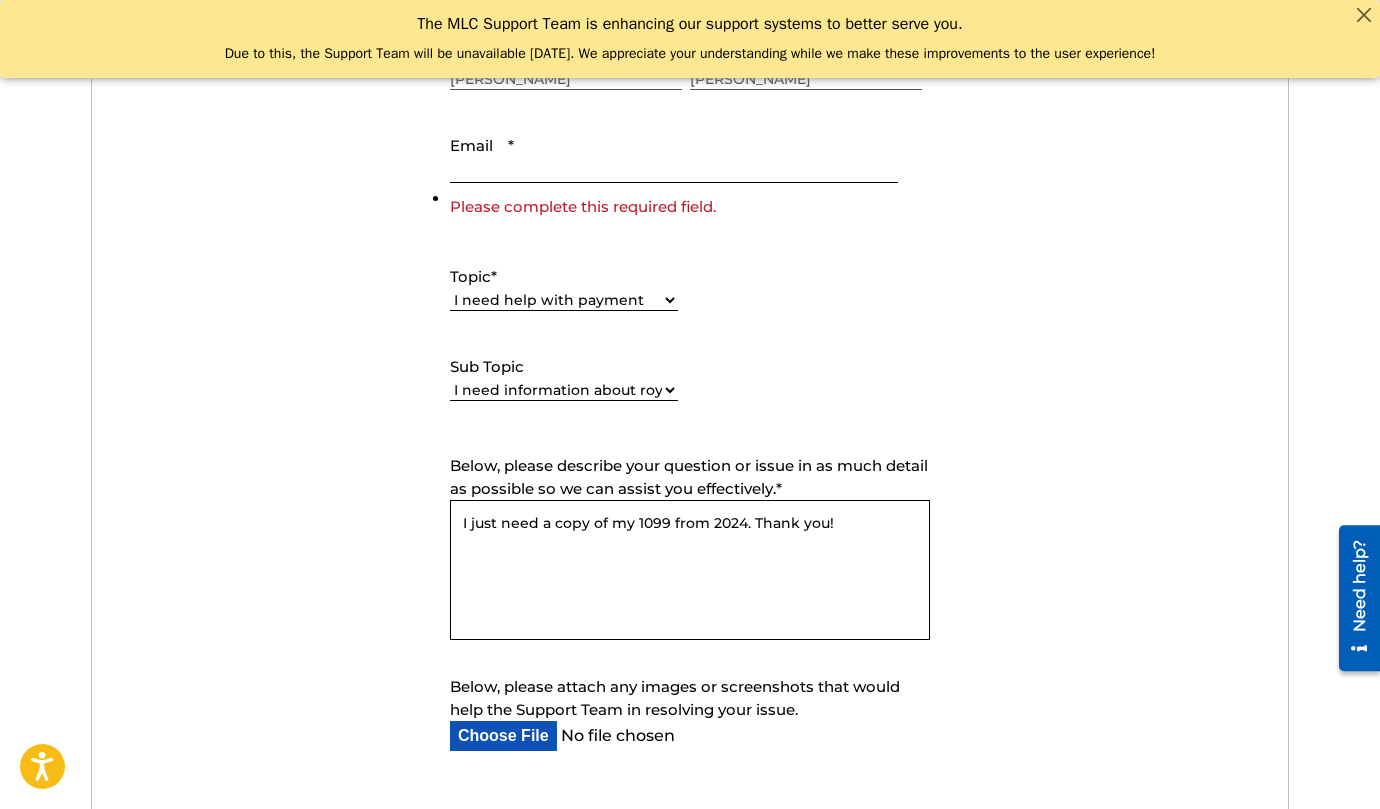 click on "Email *" at bounding box center (674, 154) 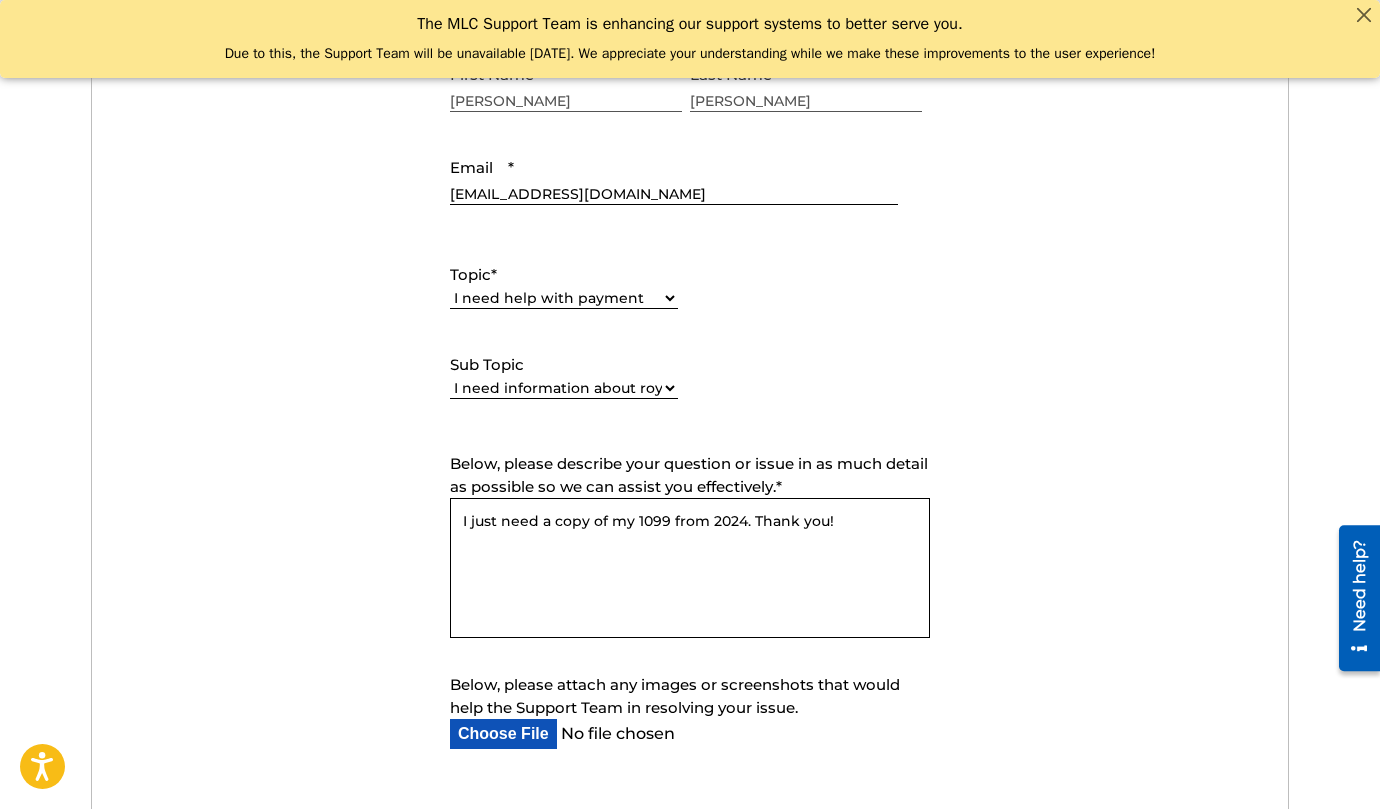 scroll, scrollTop: 844, scrollLeft: 0, axis: vertical 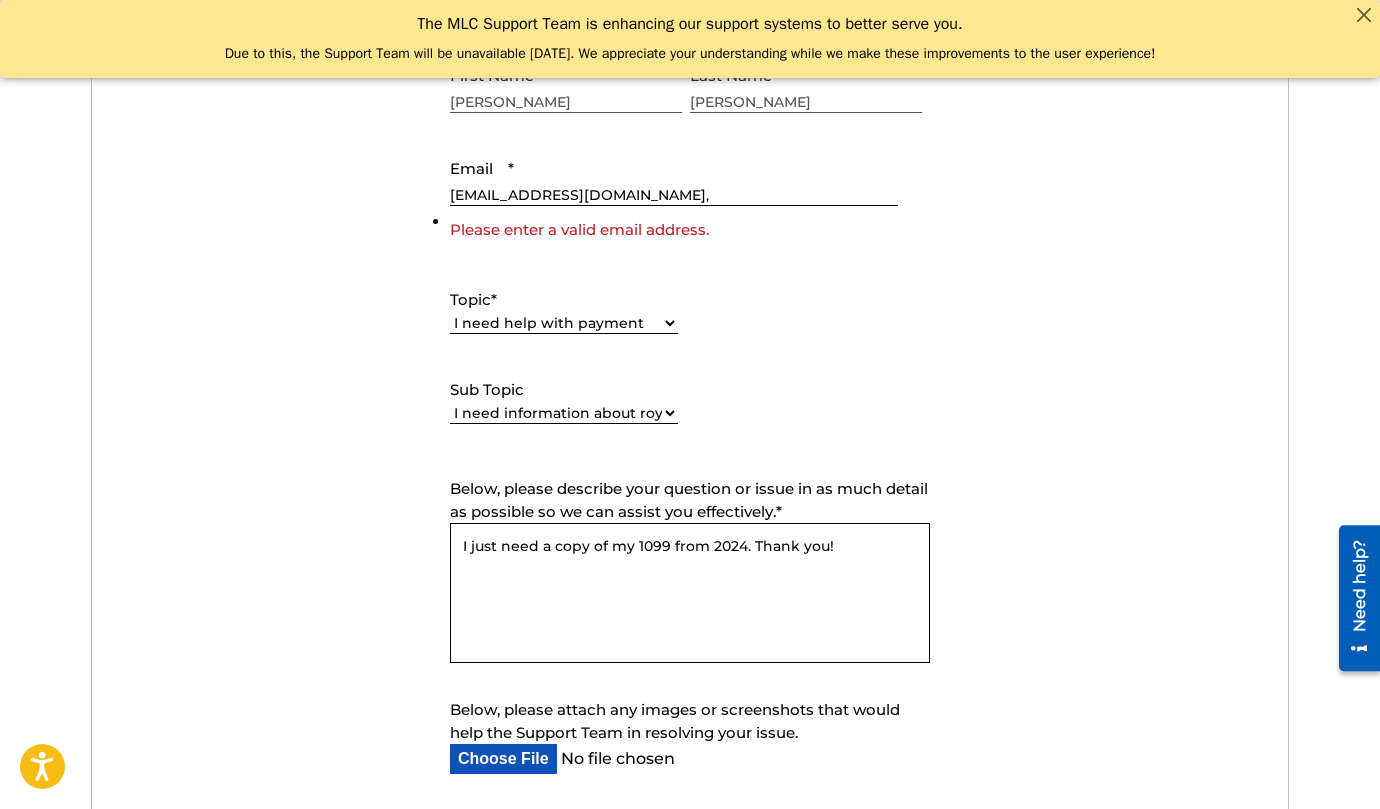 type on "[EMAIL_ADDRESS][DOMAIN_NAME]" 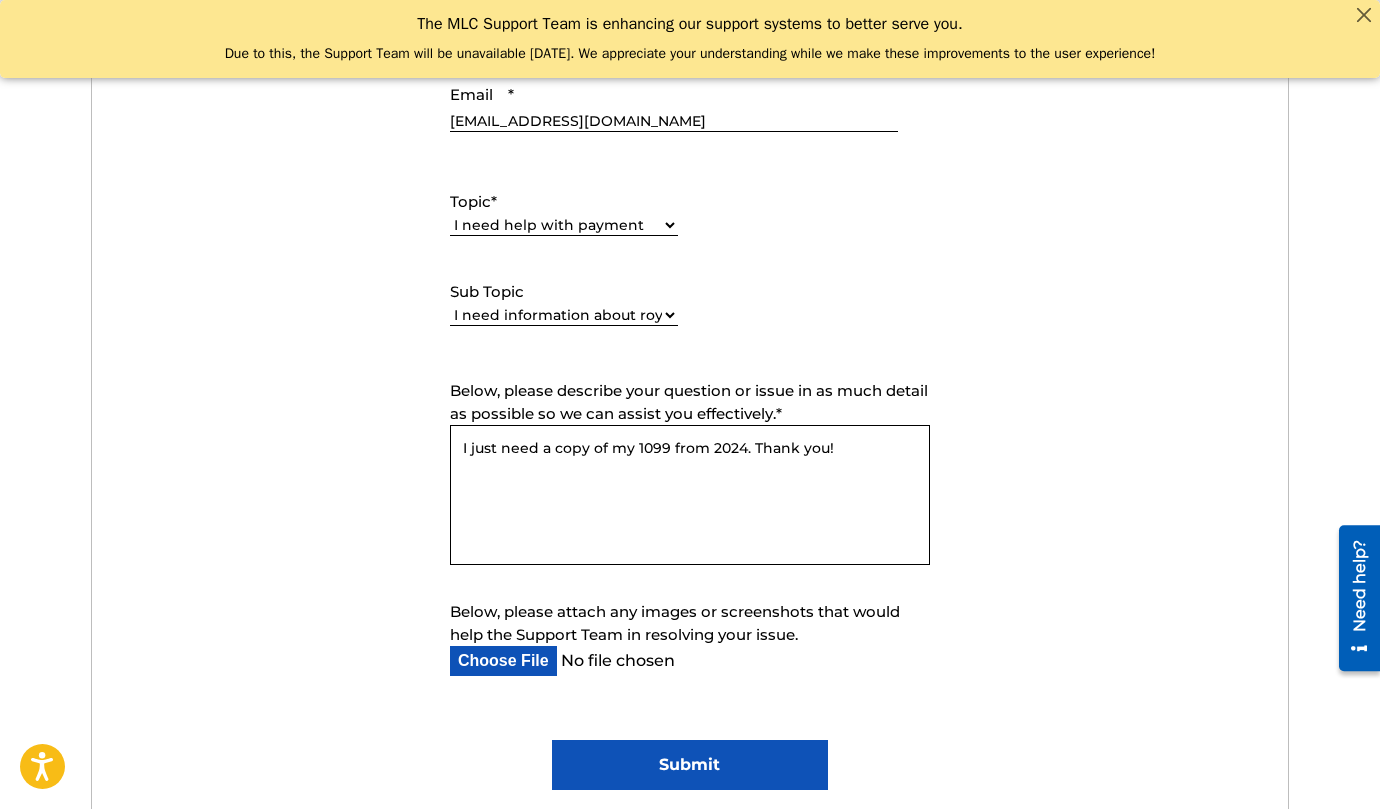 scroll, scrollTop: 984, scrollLeft: 0, axis: vertical 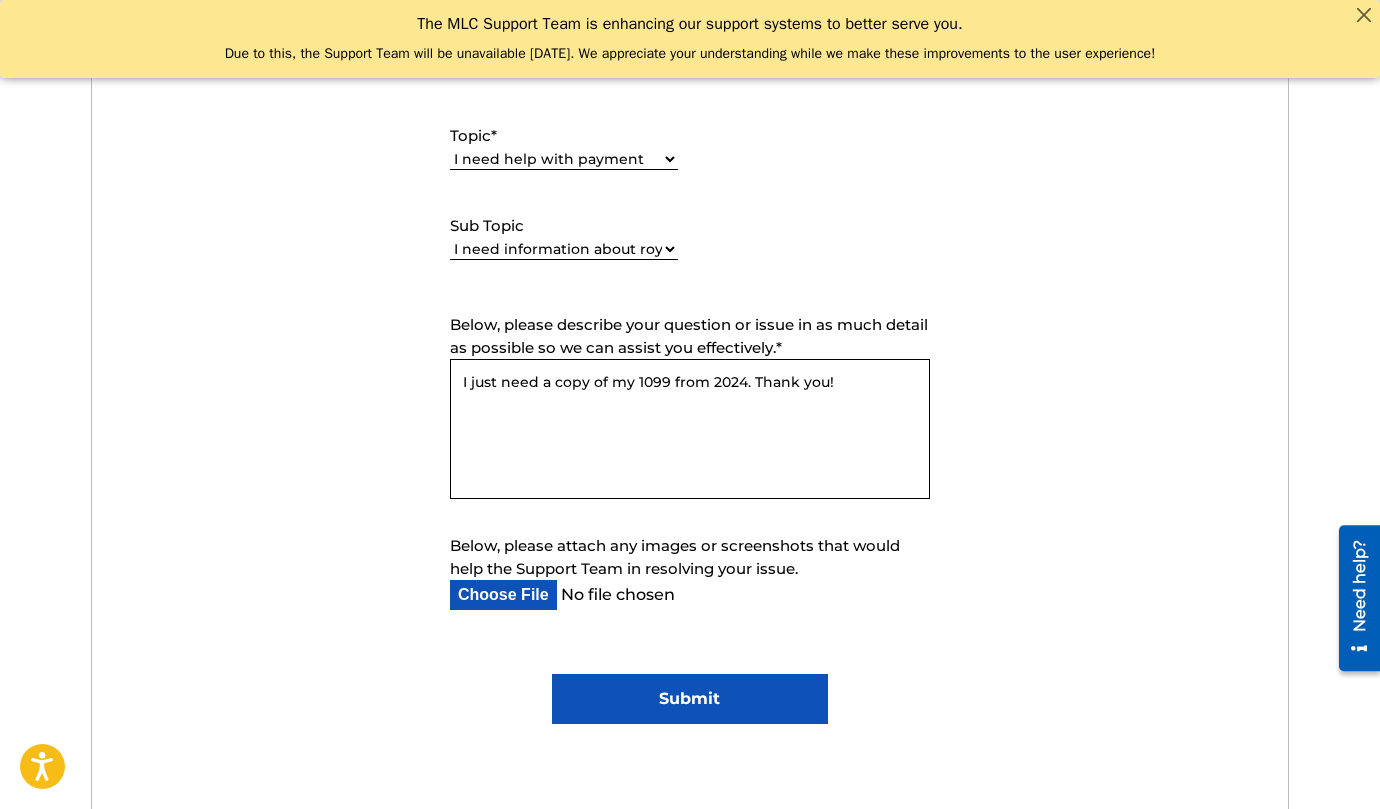 click on "Submit" at bounding box center [689, 699] 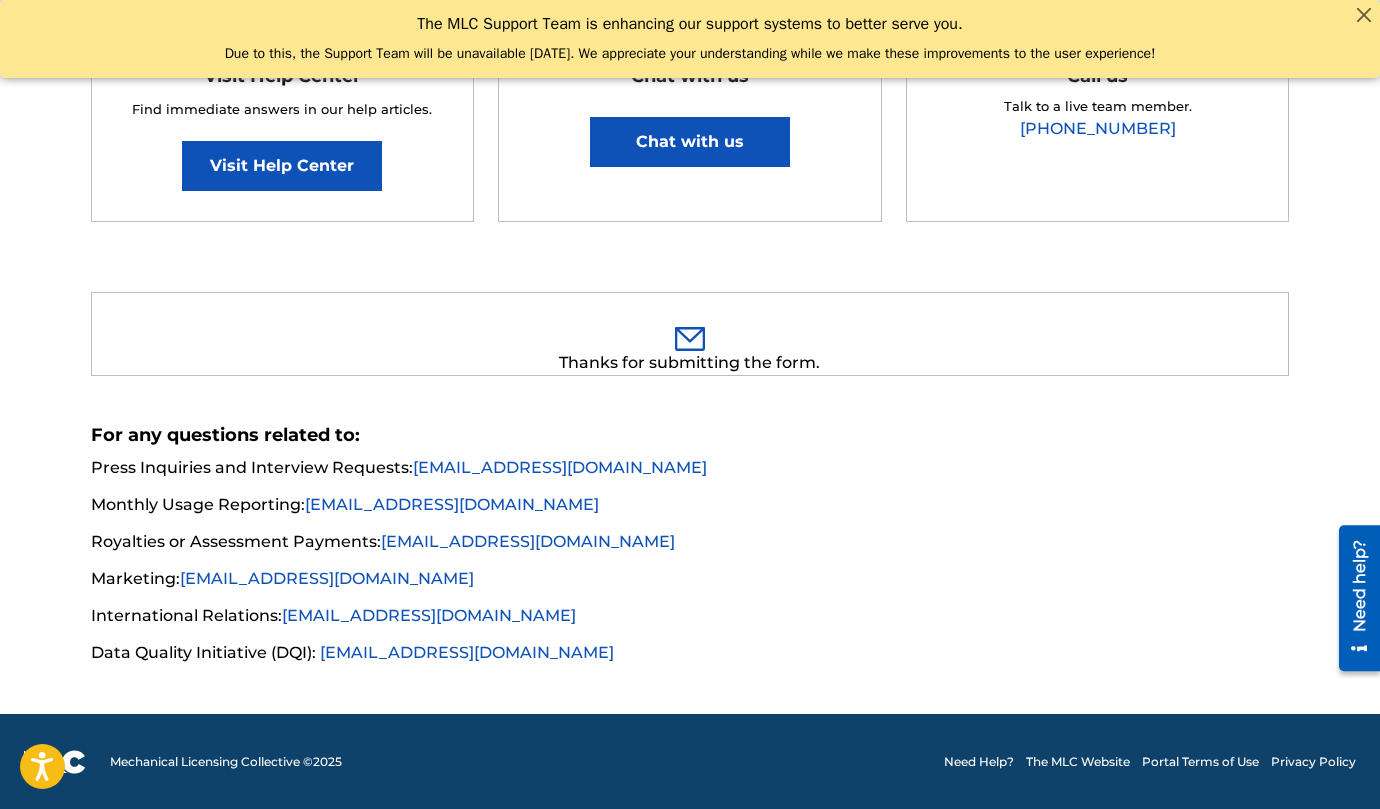 scroll, scrollTop: 0, scrollLeft: 0, axis: both 